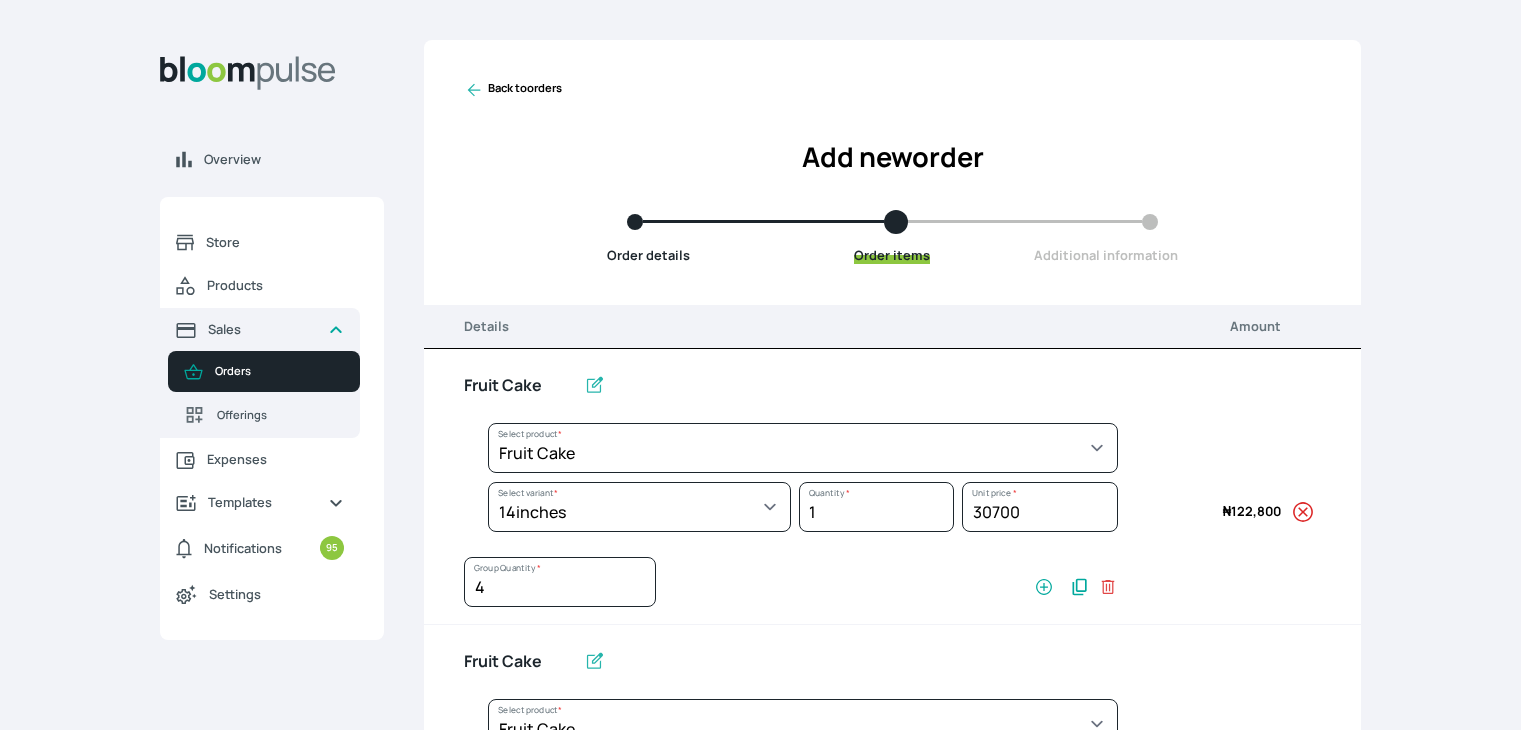 select on "32006b2c-a501-4064-9a9f-995cf0fcd2ca" 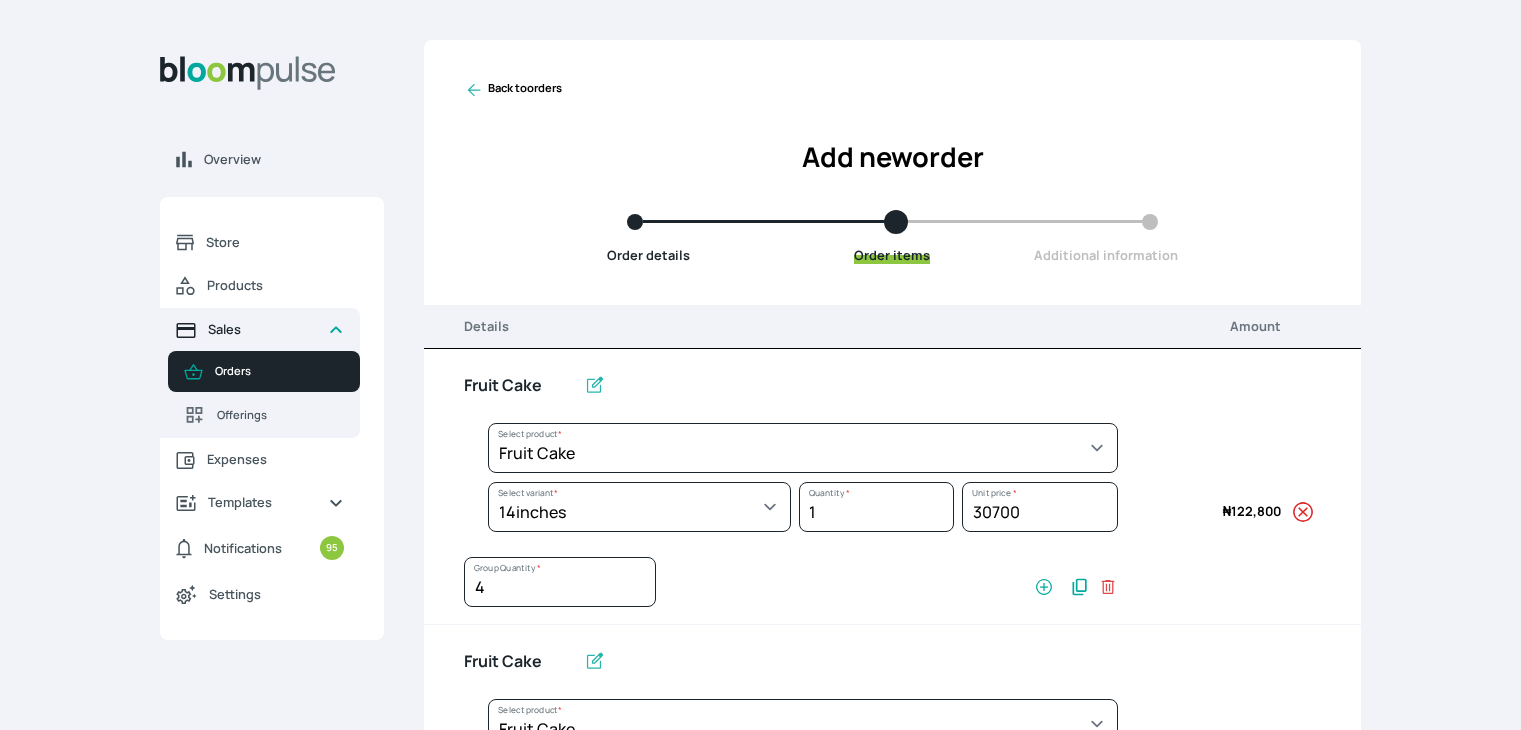 scroll, scrollTop: 1891, scrollLeft: 0, axis: vertical 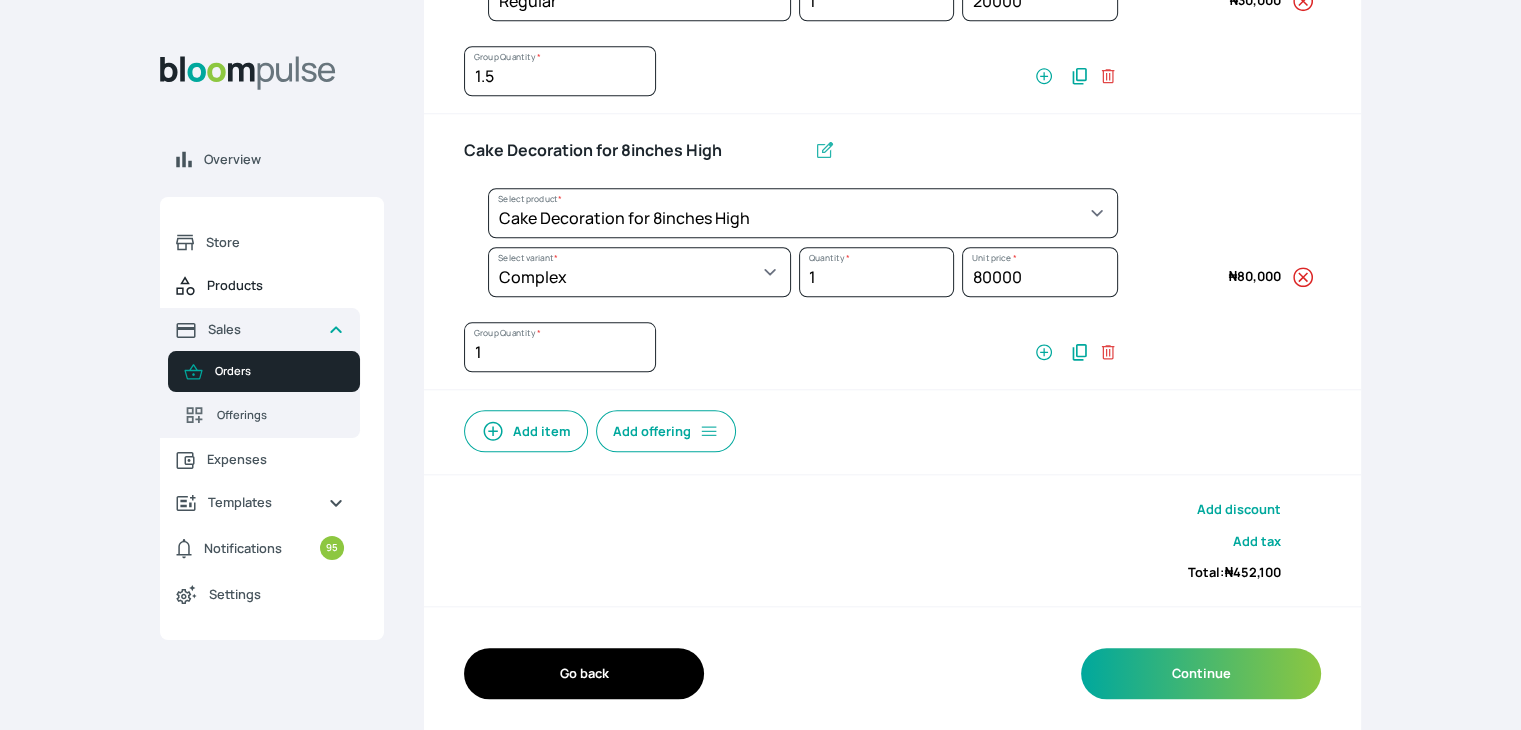 click on "Products" at bounding box center [275, 285] 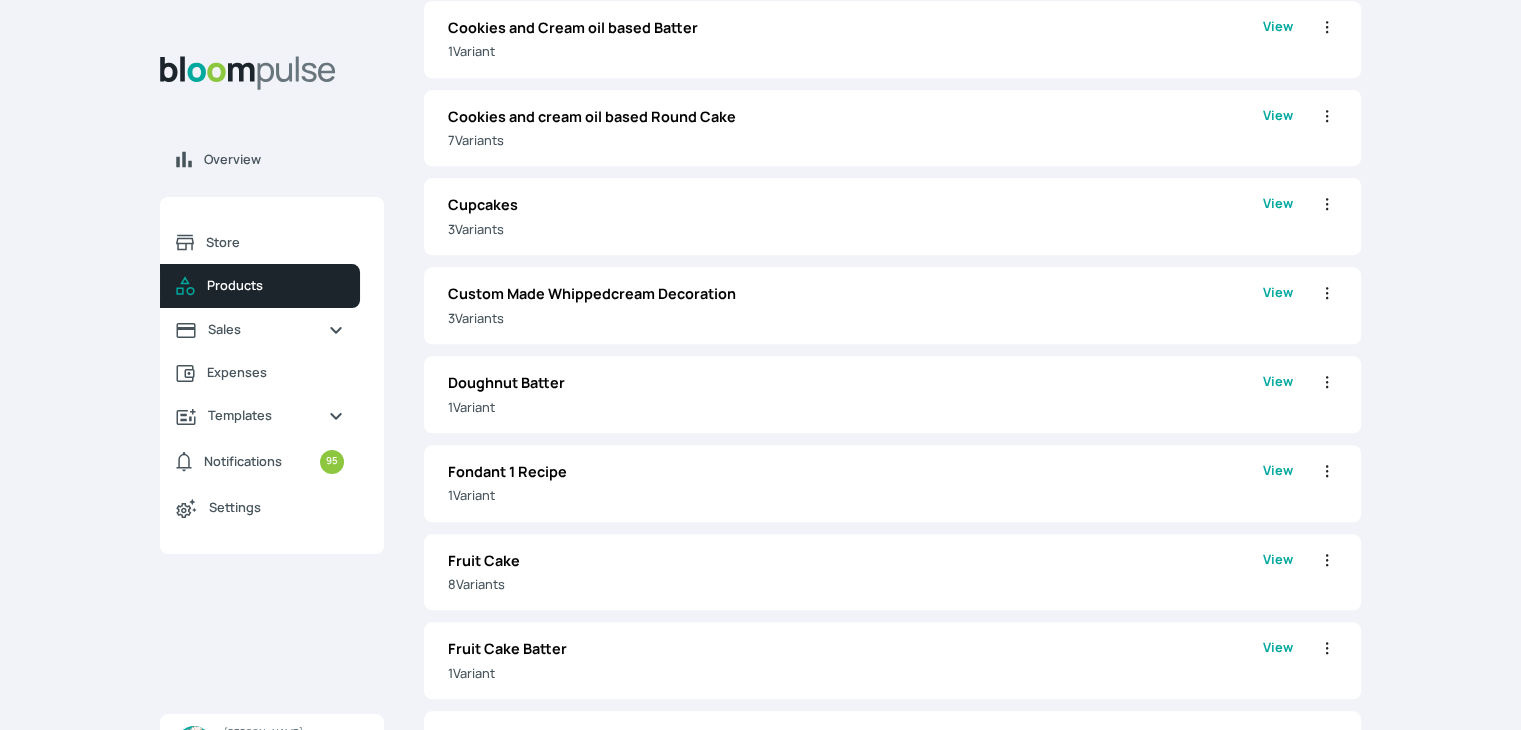 scroll, scrollTop: 2100, scrollLeft: 0, axis: vertical 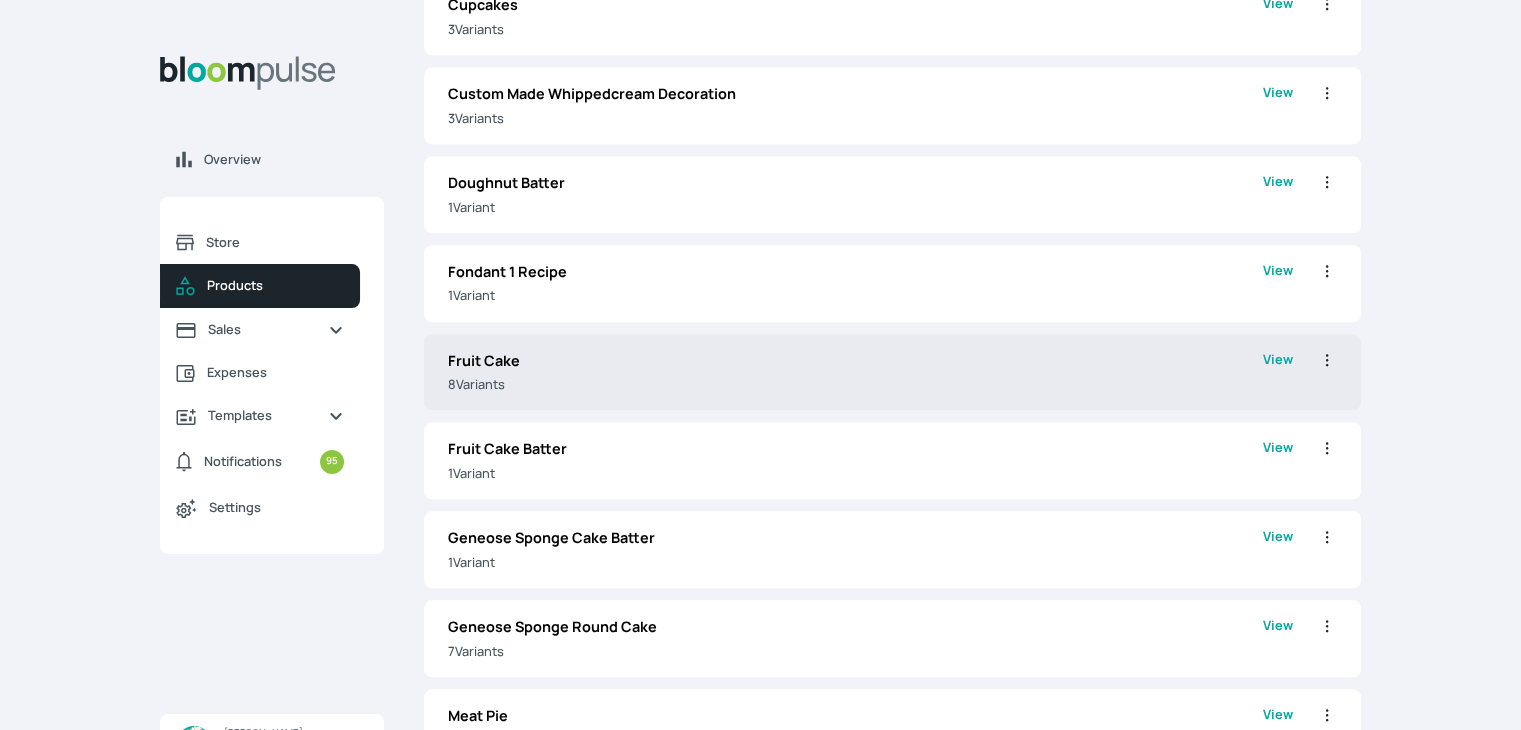 click on "8  Variant s" at bounding box center [855, 384] 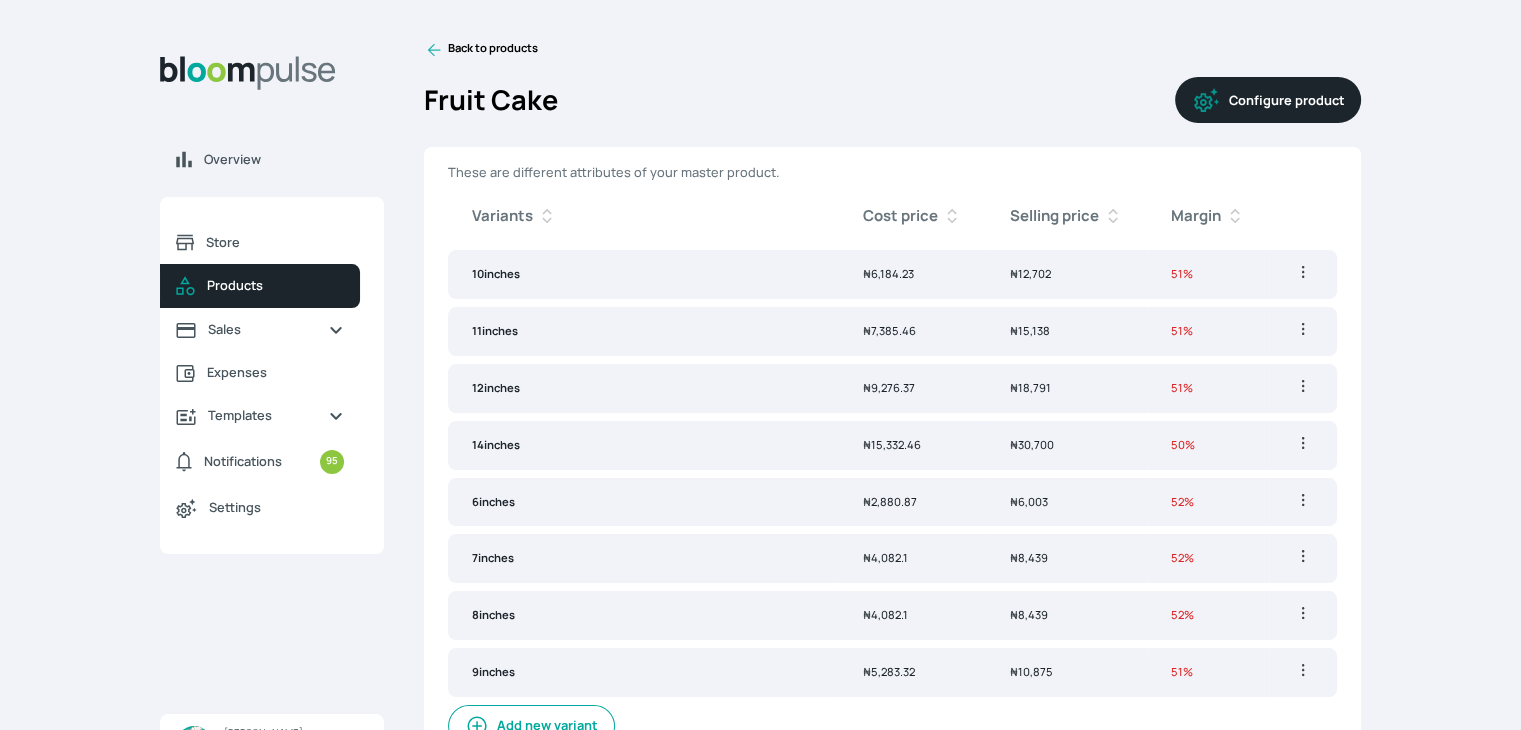 click on "14inches" at bounding box center (643, 445) 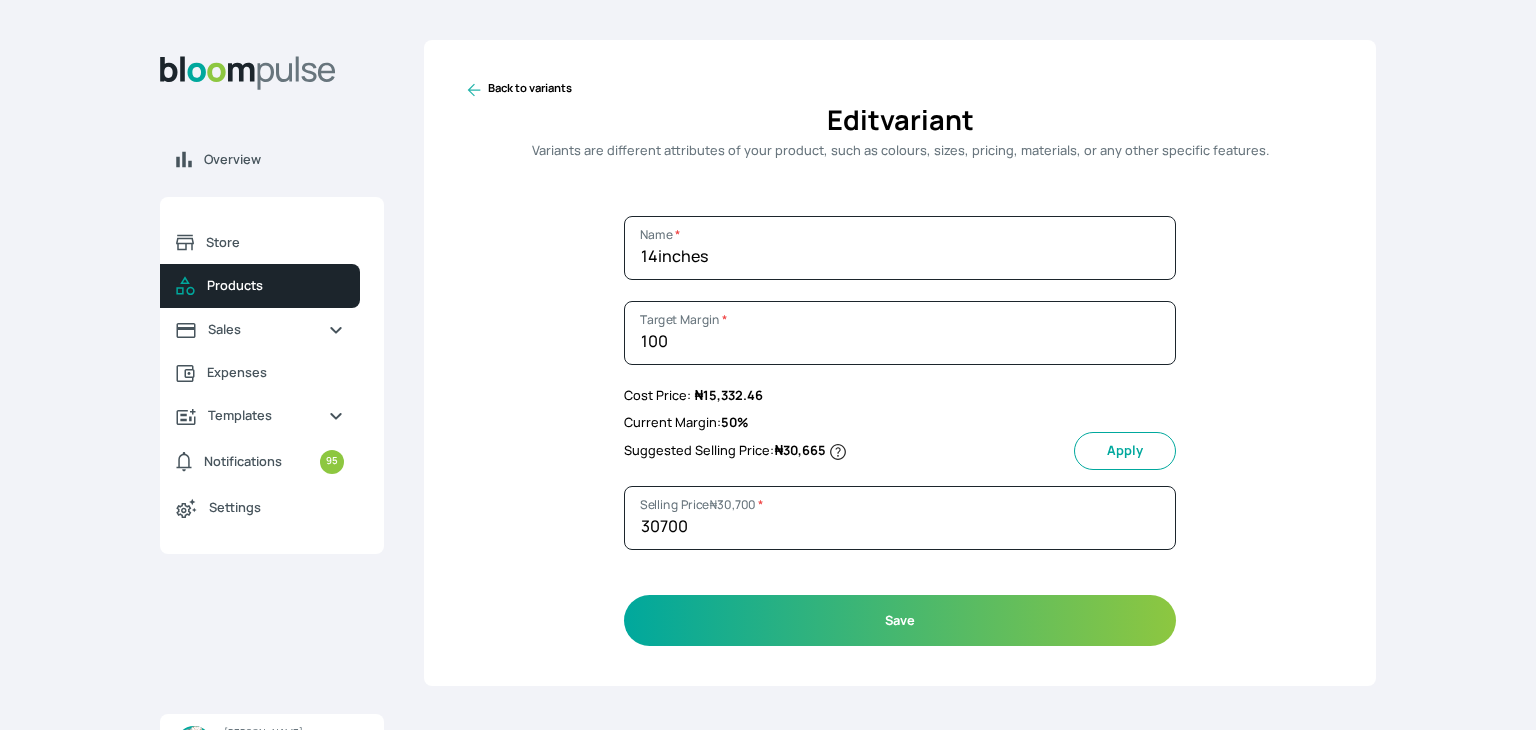 click 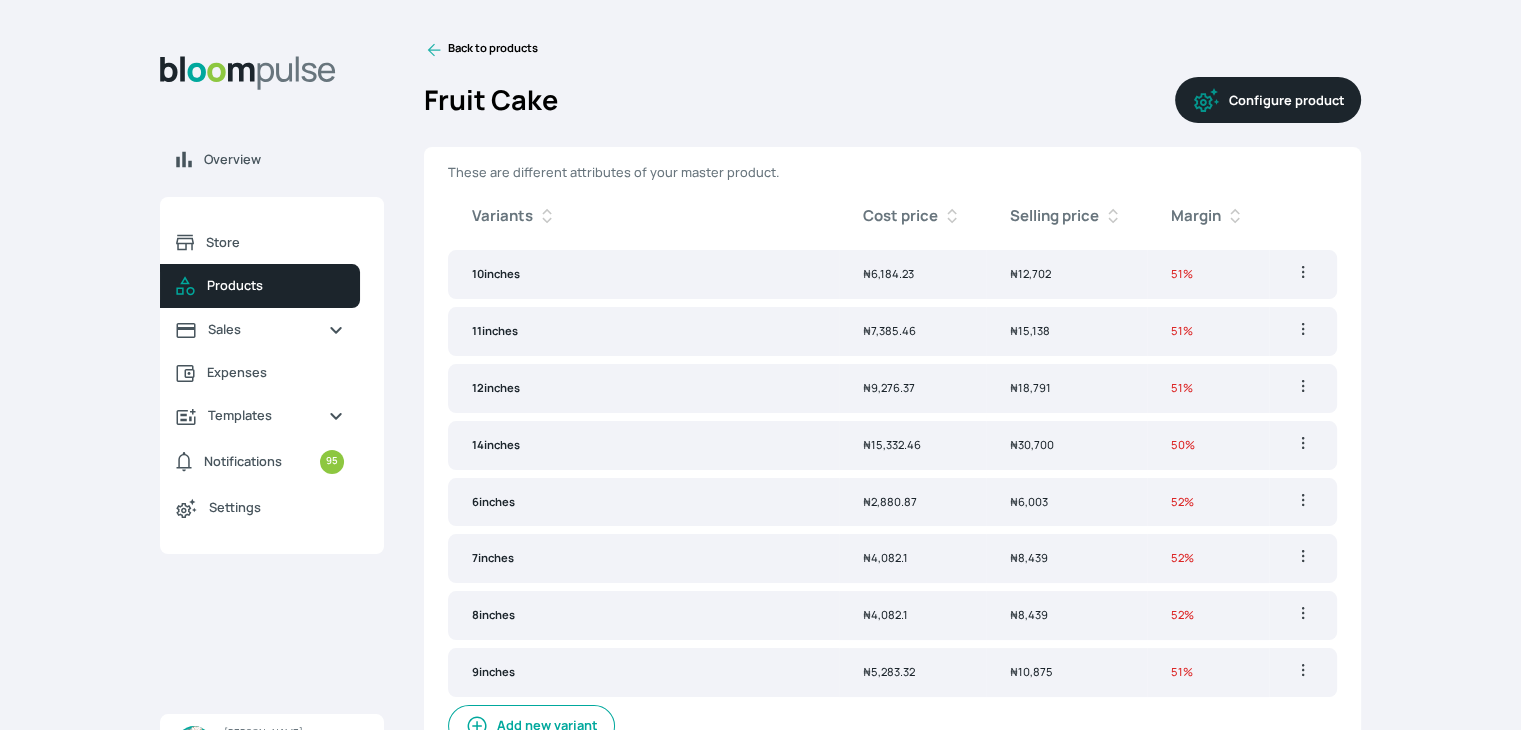 click on "Configure product" at bounding box center (1268, 100) 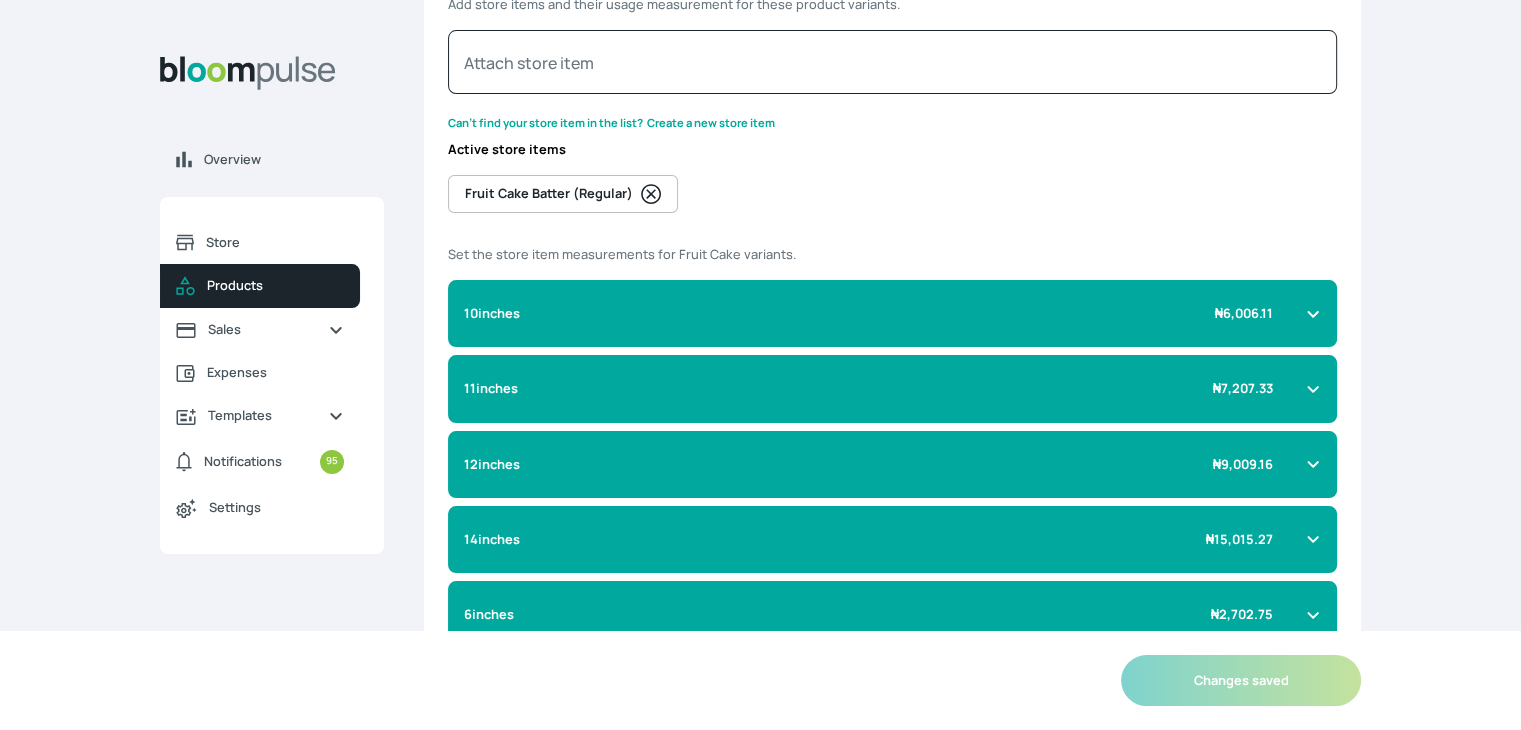 scroll, scrollTop: 400, scrollLeft: 0, axis: vertical 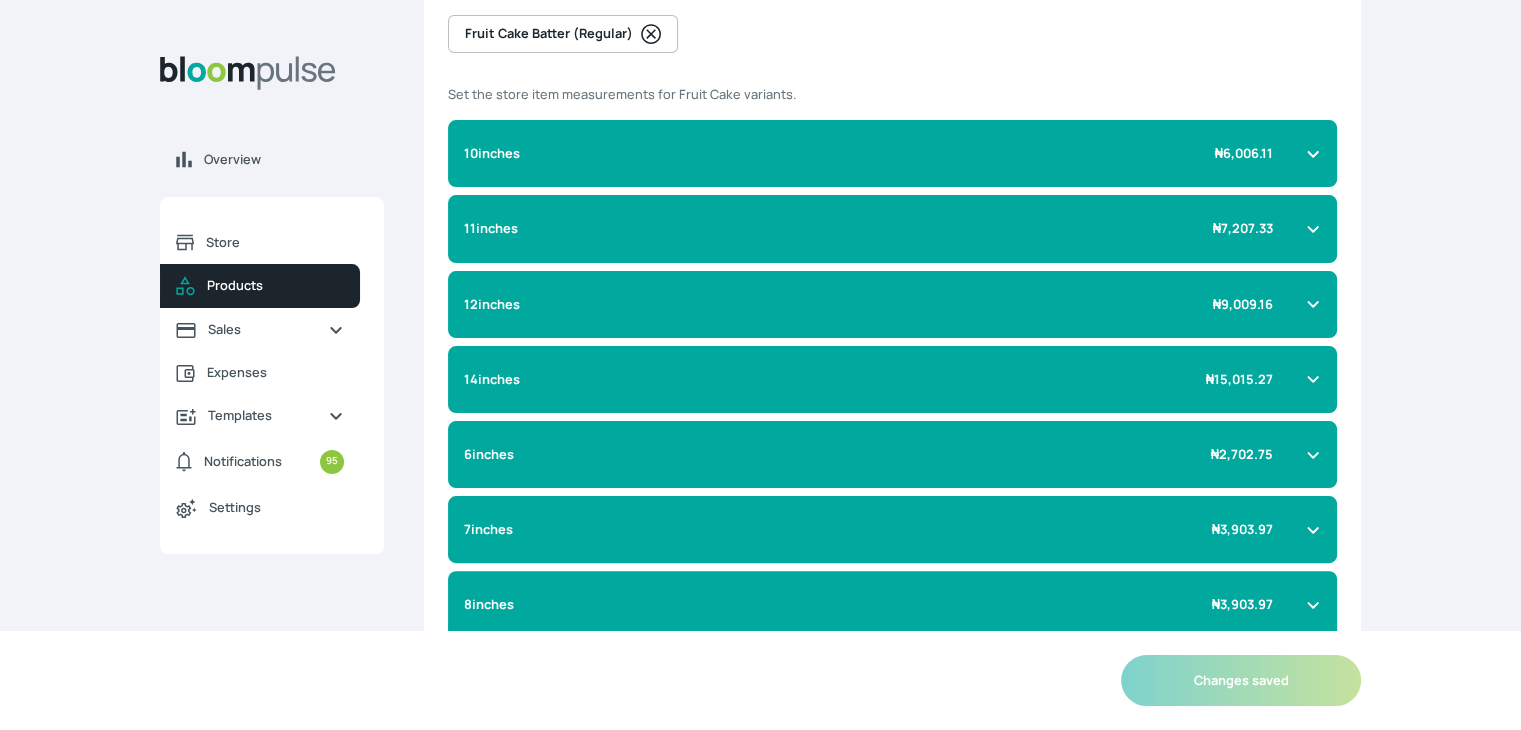click on "14inches ₦ 15,015.27" at bounding box center (892, 379) 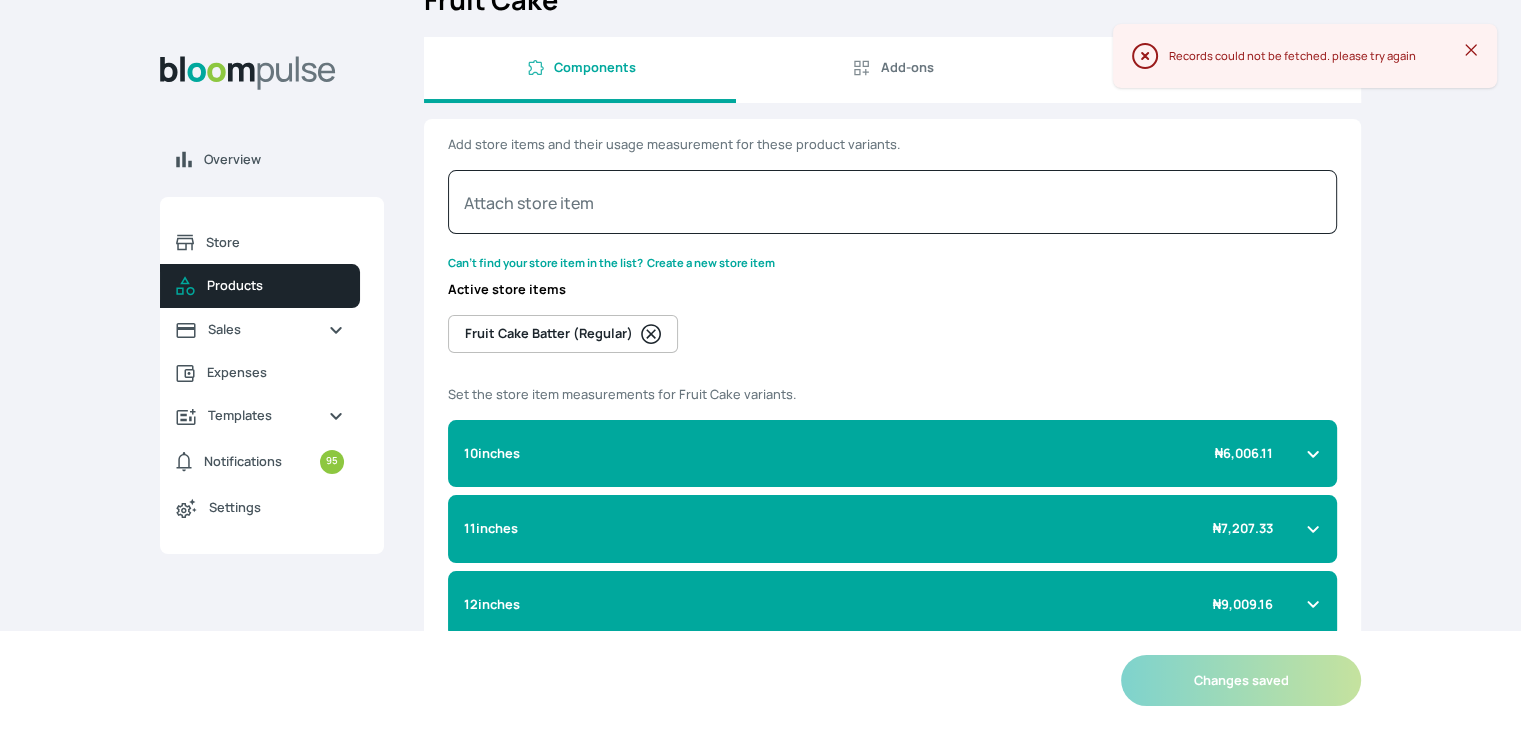 scroll, scrollTop: 0, scrollLeft: 0, axis: both 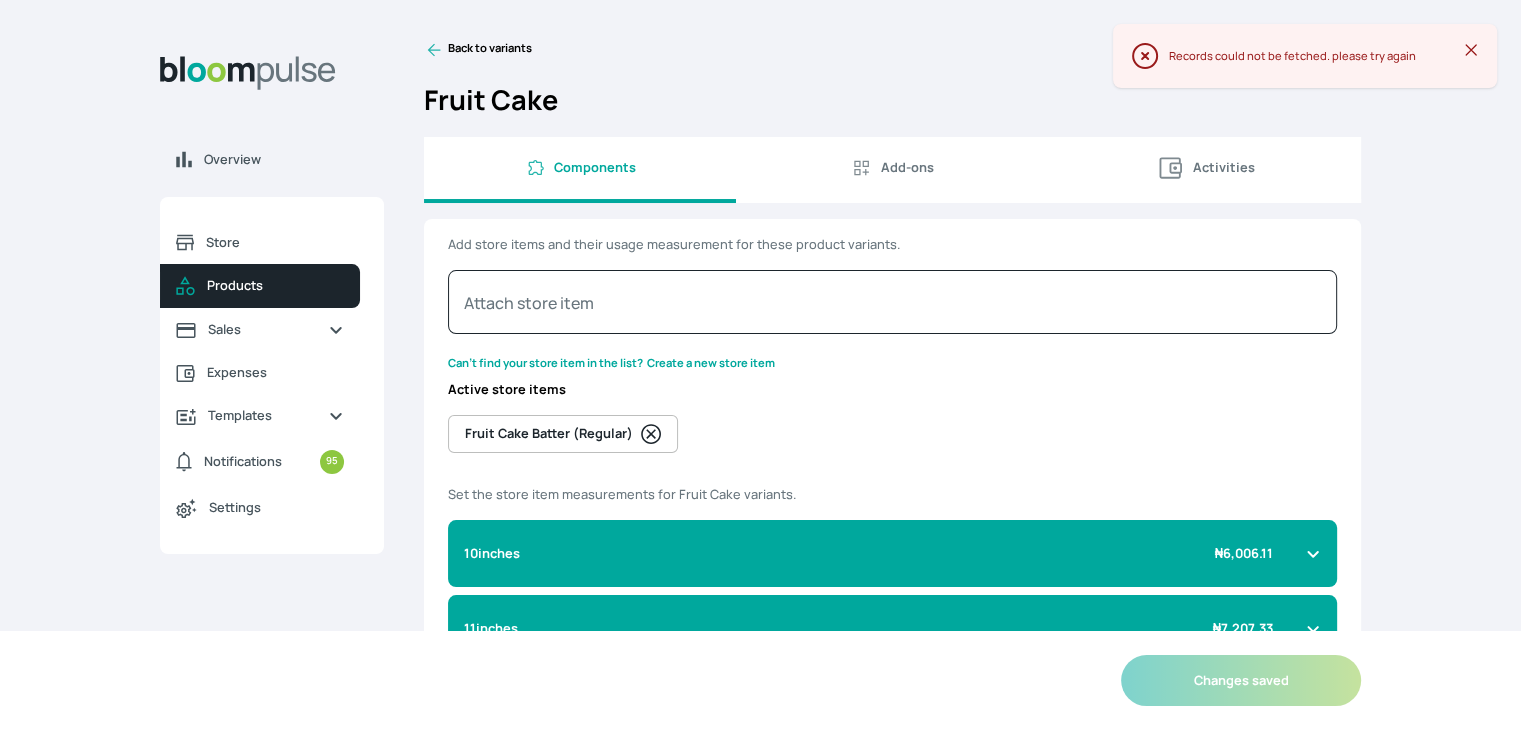 click 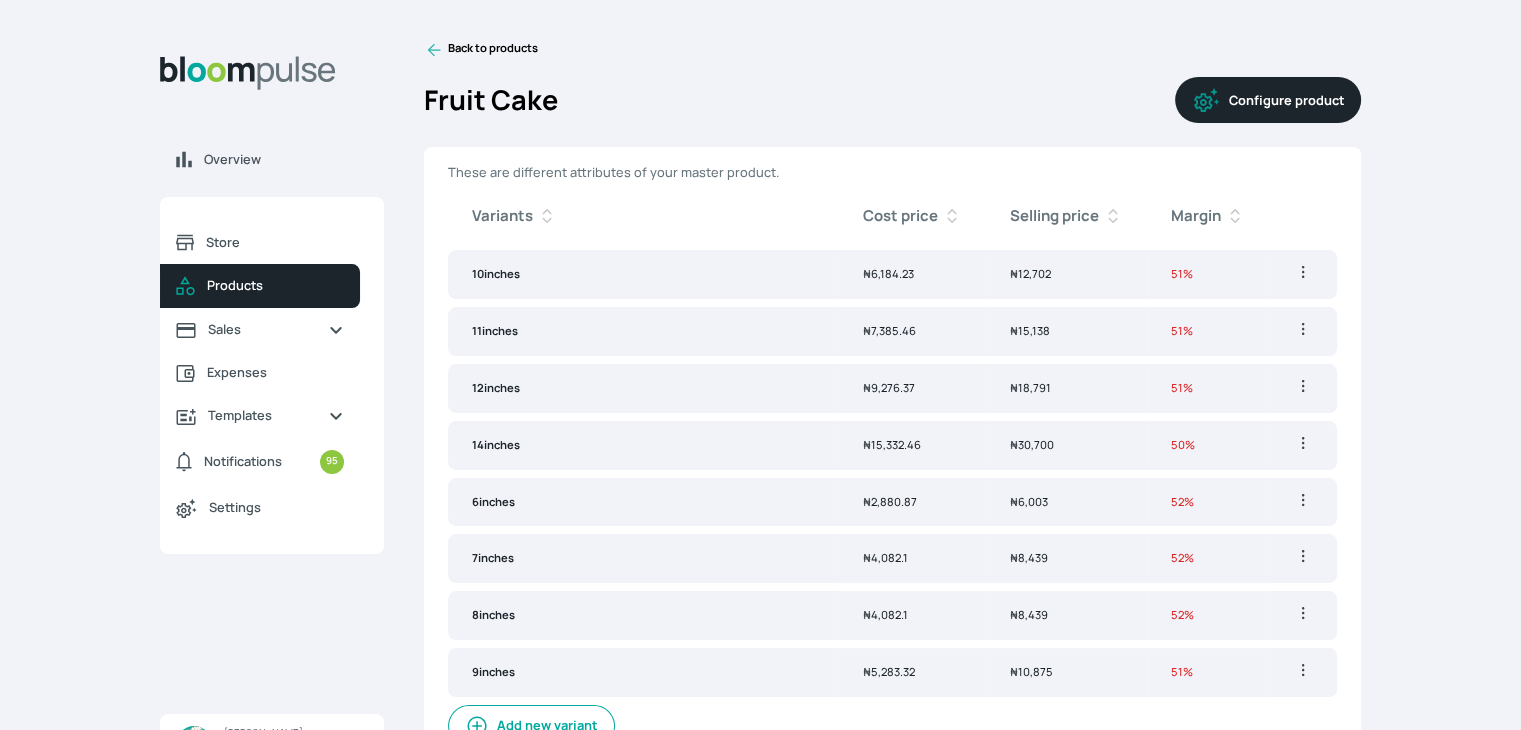 click on "9inches" at bounding box center [643, 672] 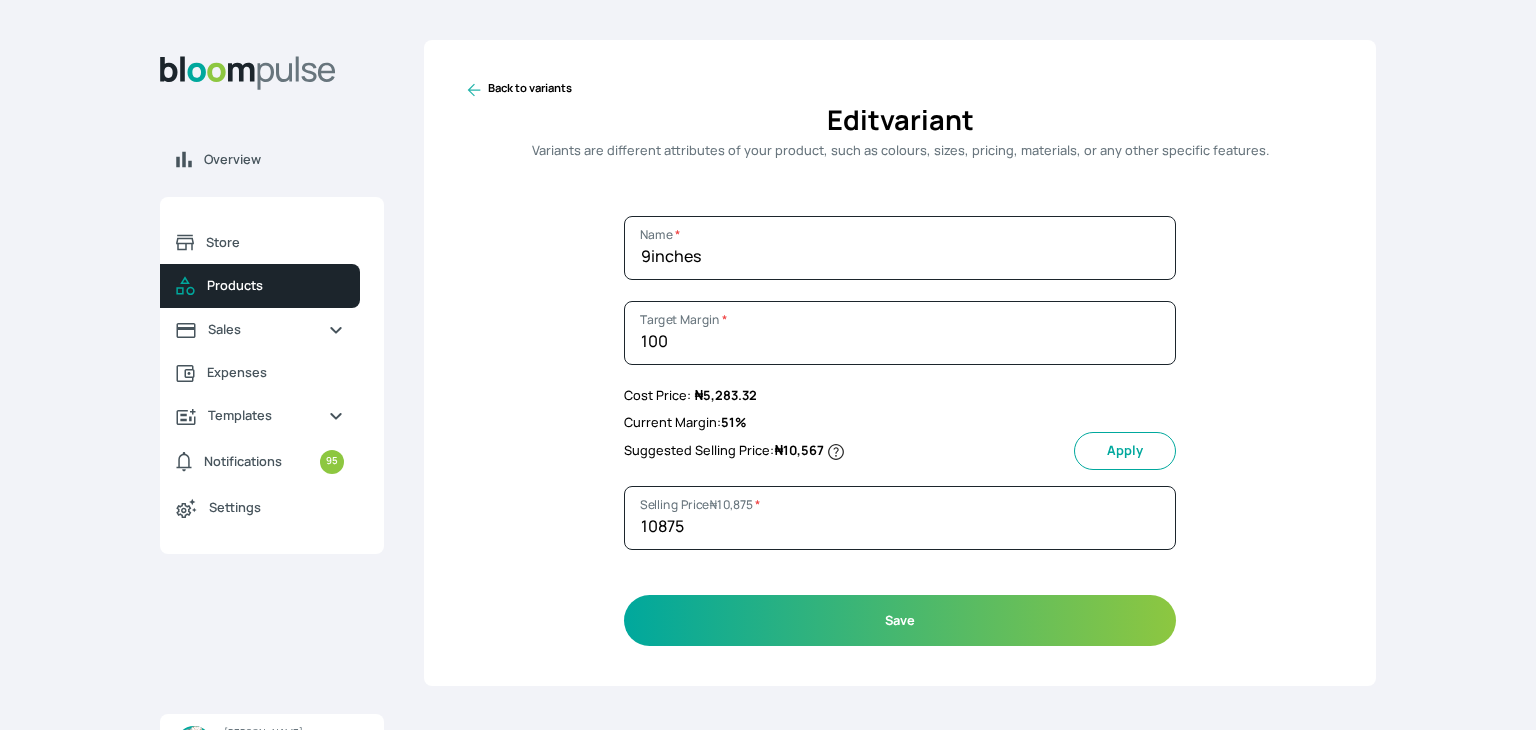 click 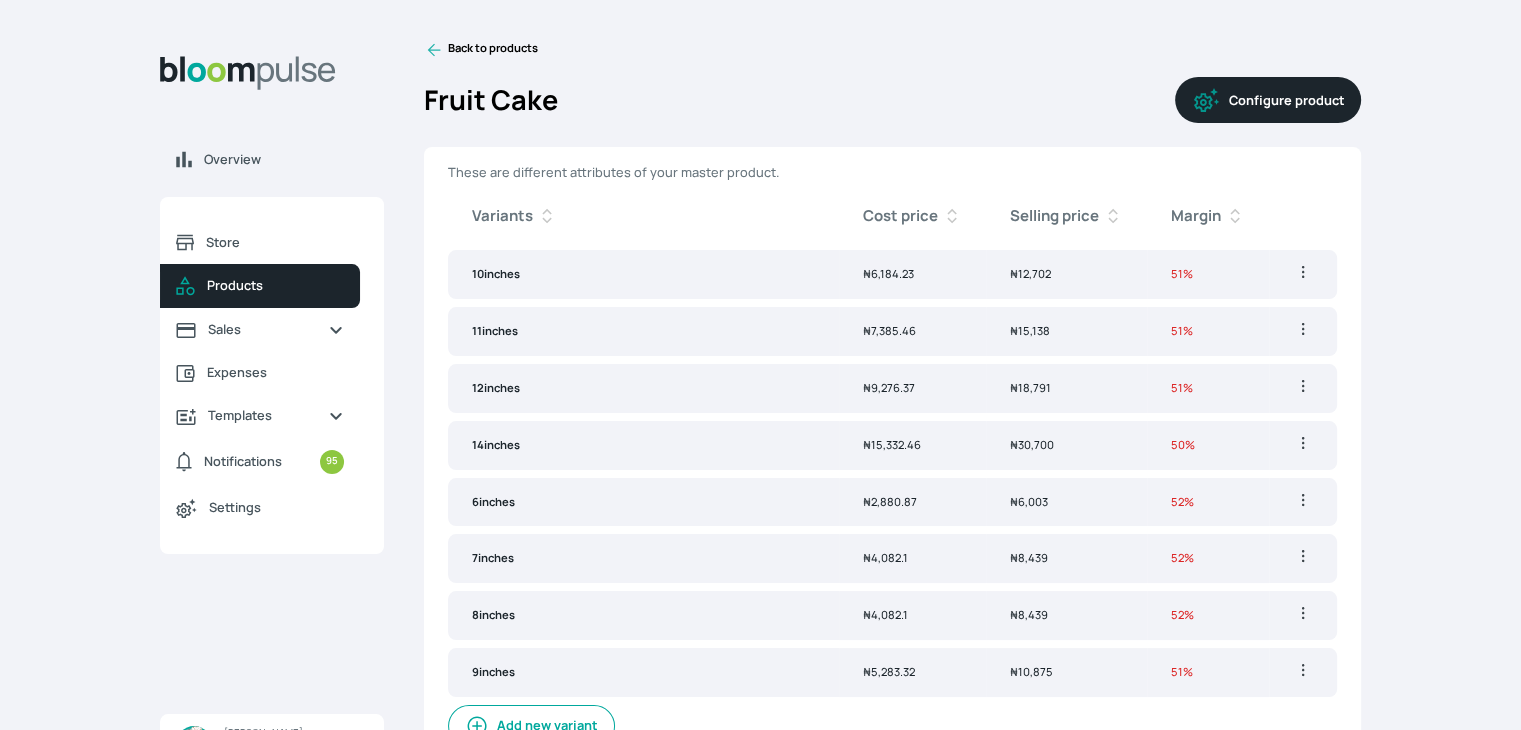 click on "Configure product" at bounding box center [1268, 100] 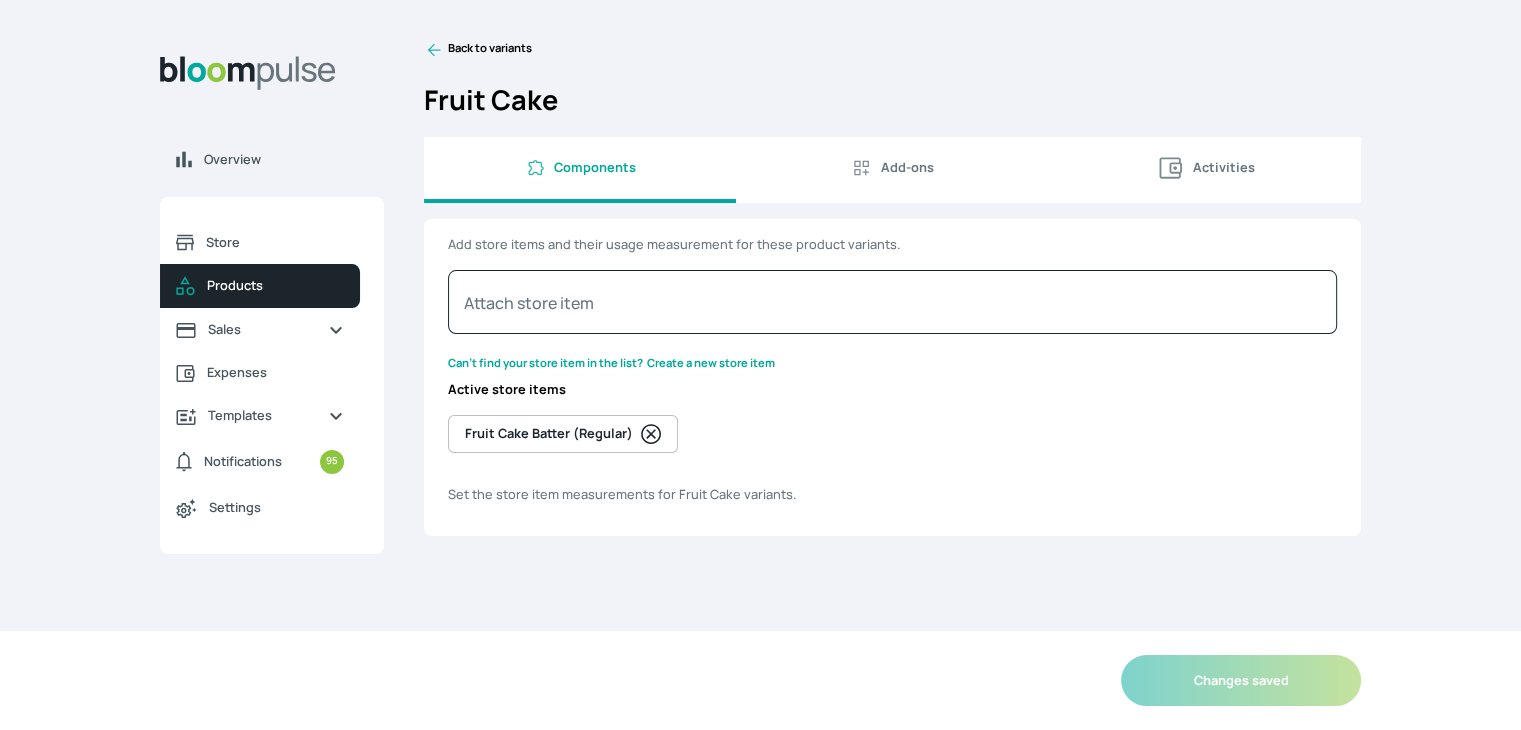 select on "GRAM" 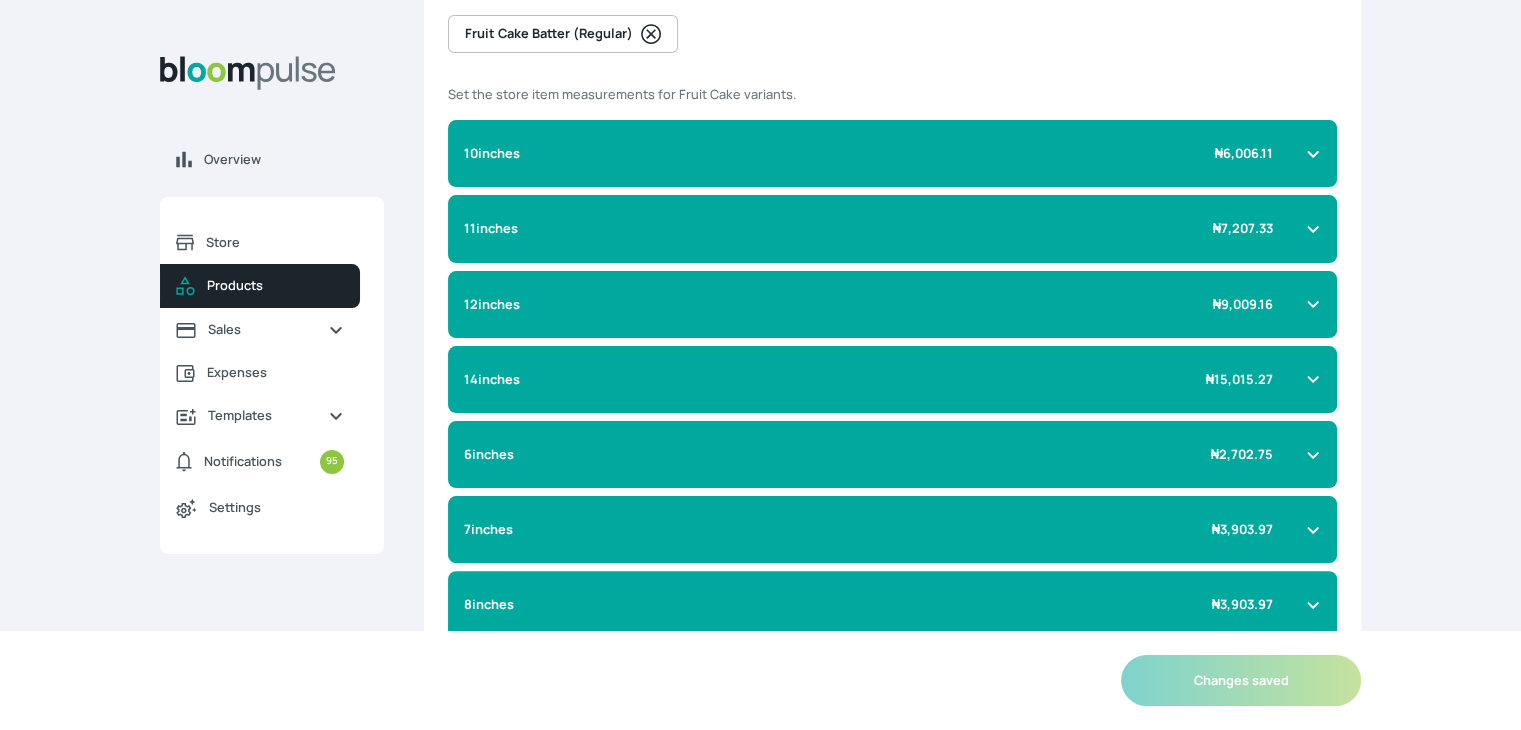 scroll, scrollTop: 500, scrollLeft: 0, axis: vertical 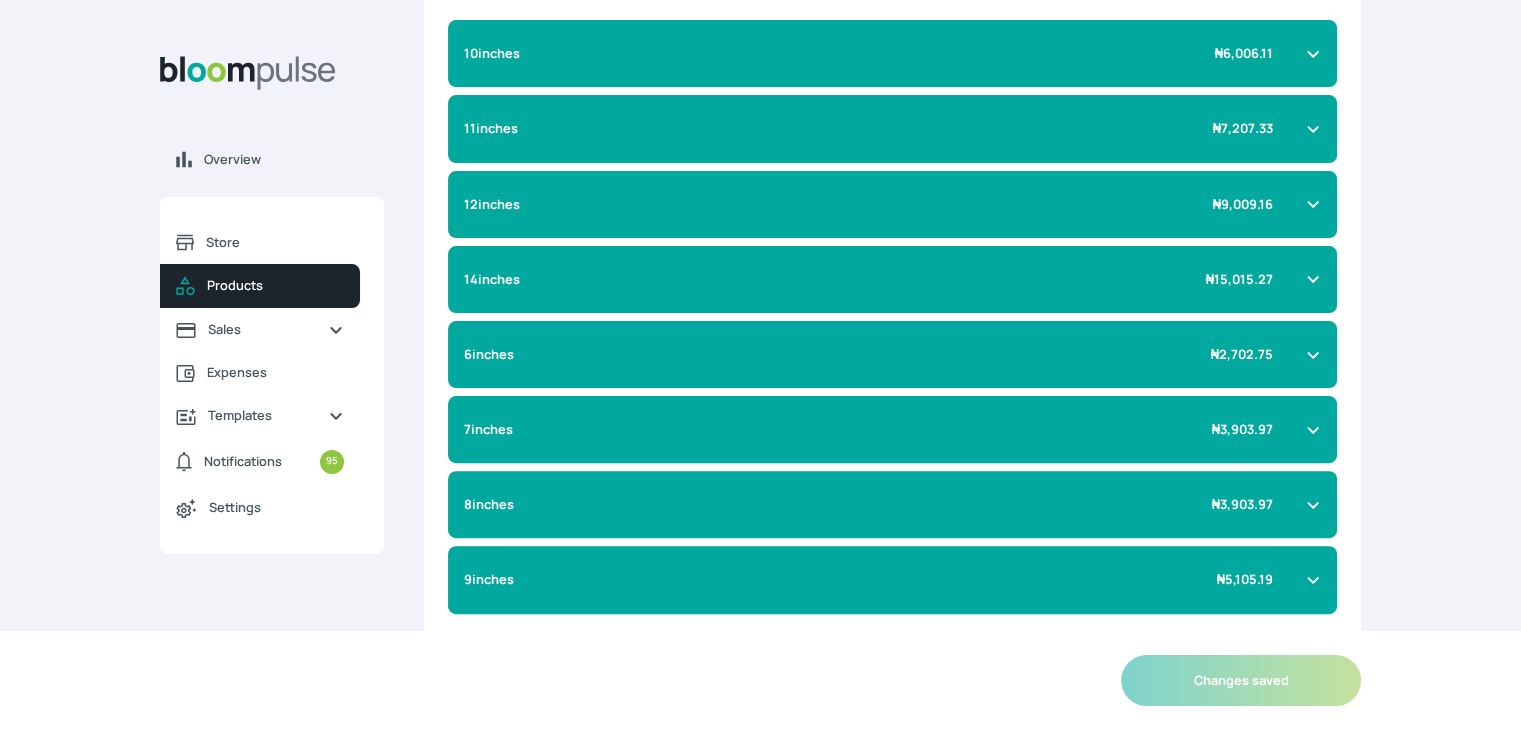 click on "9inches  ₦ 5,105.19" at bounding box center [880, 579] 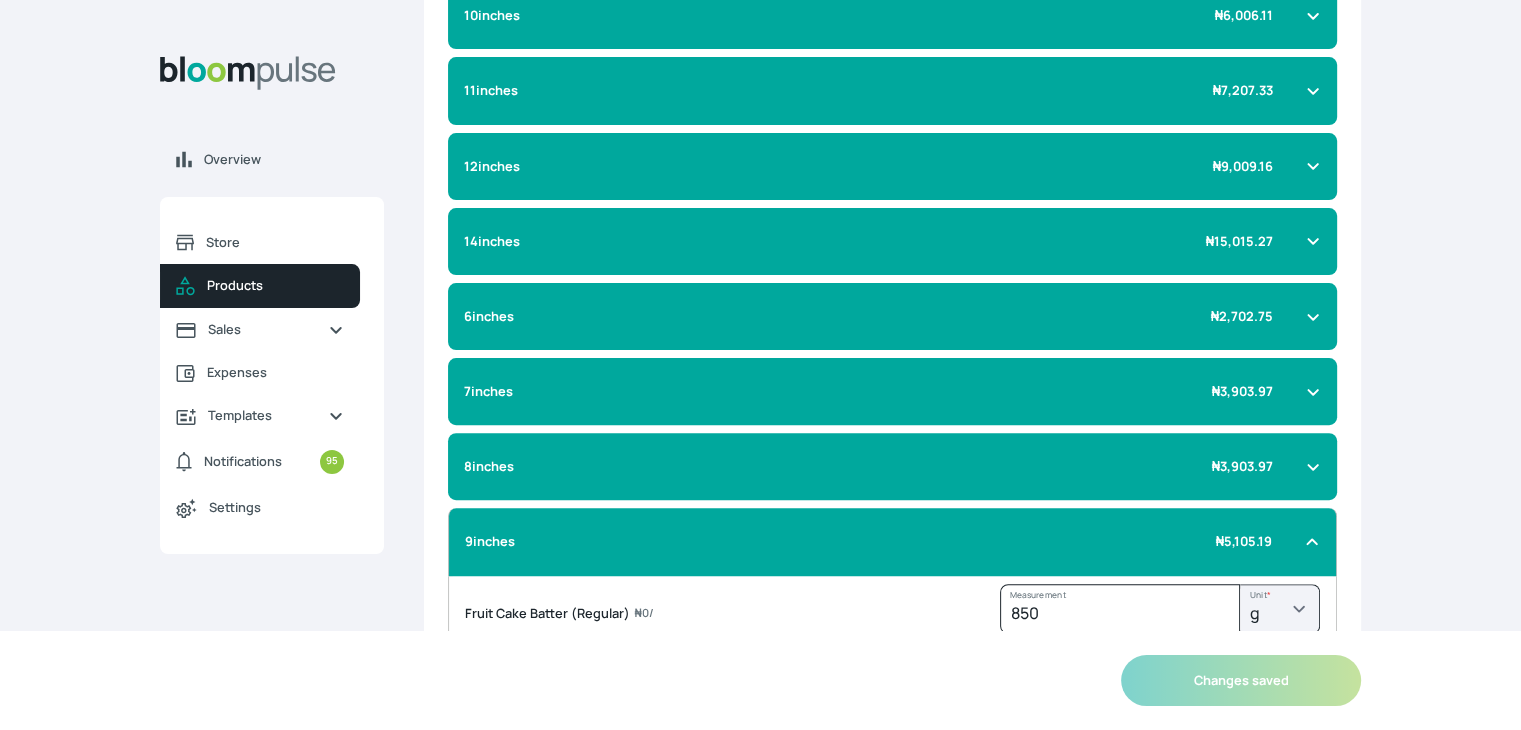 scroll, scrollTop: 489, scrollLeft: 0, axis: vertical 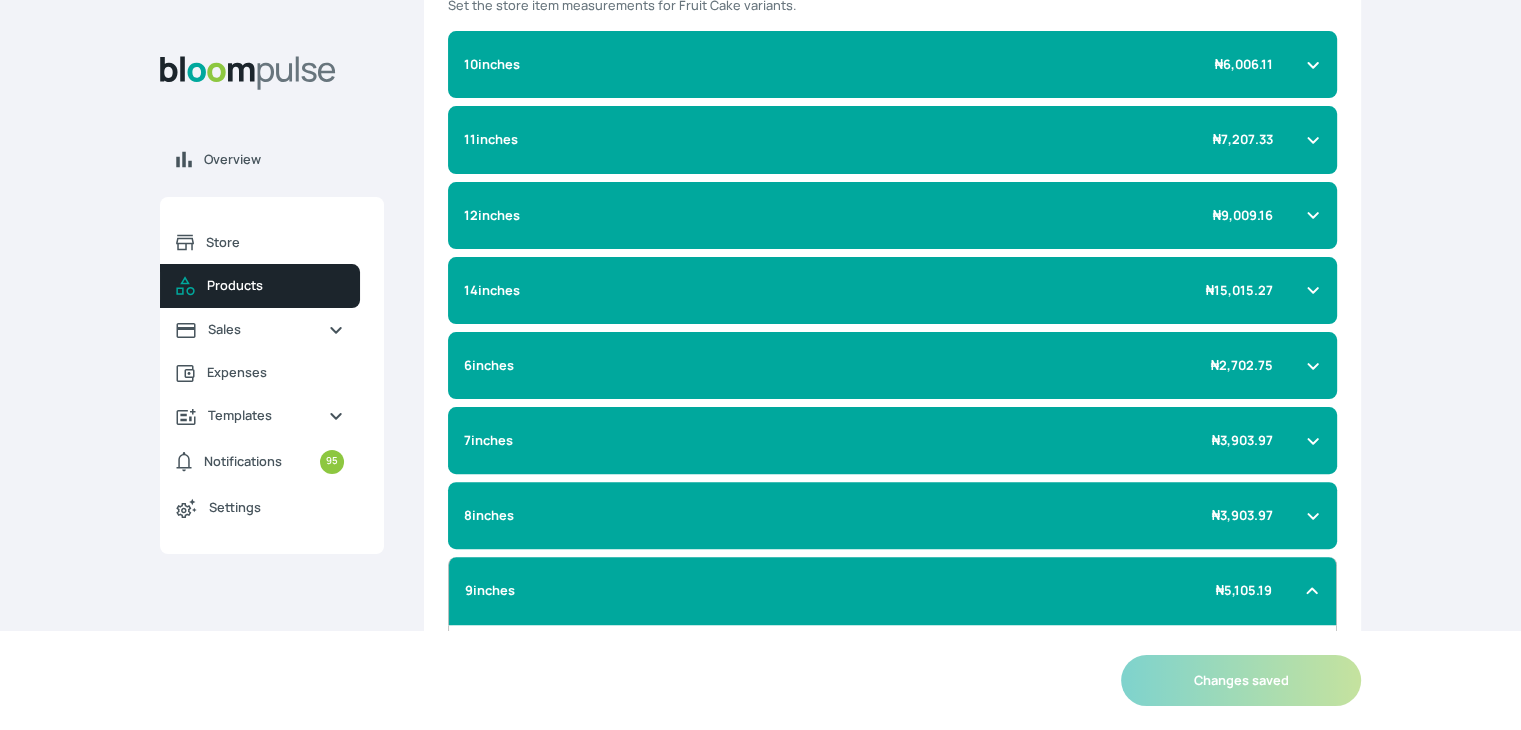click on "12inches" at bounding box center [492, 215] 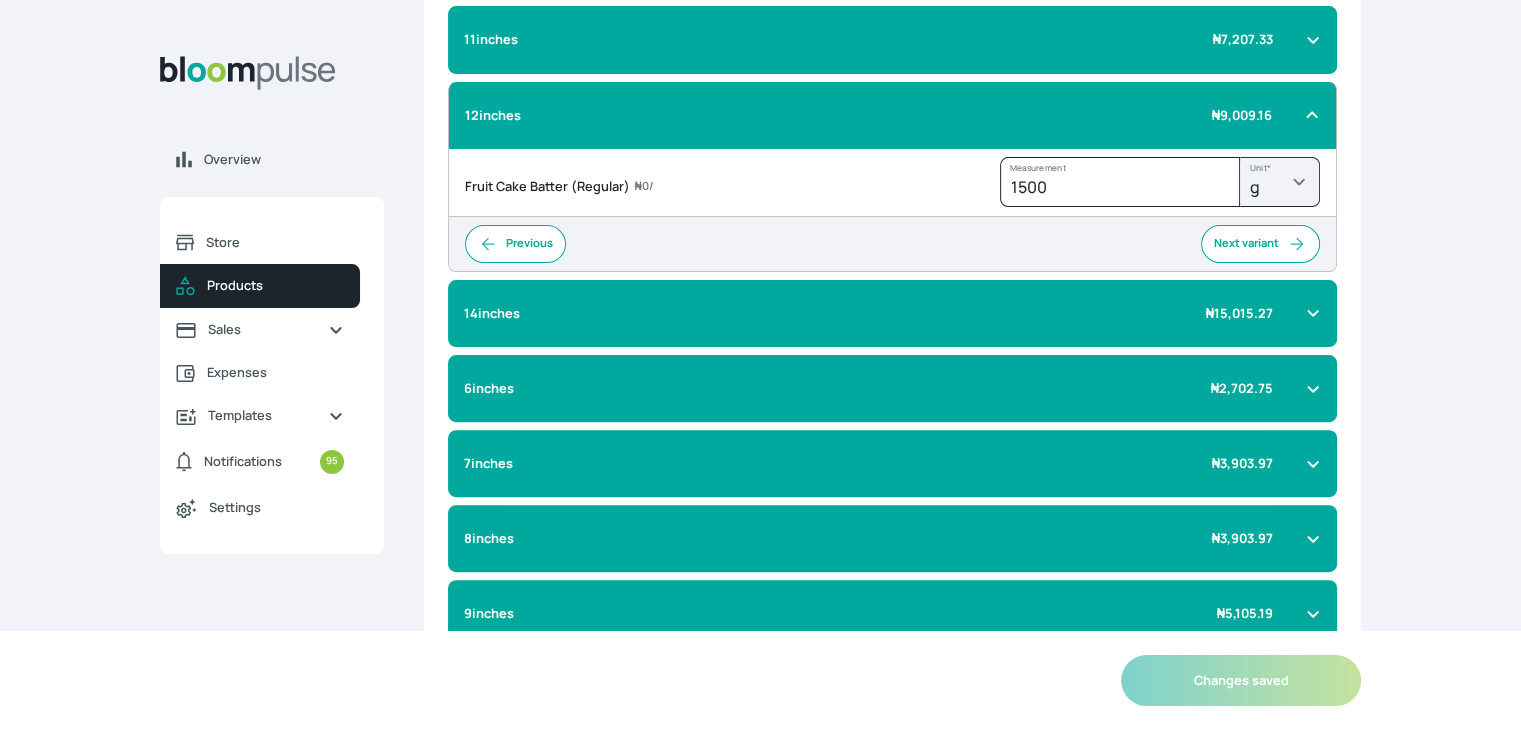 scroll, scrollTop: 689, scrollLeft: 0, axis: vertical 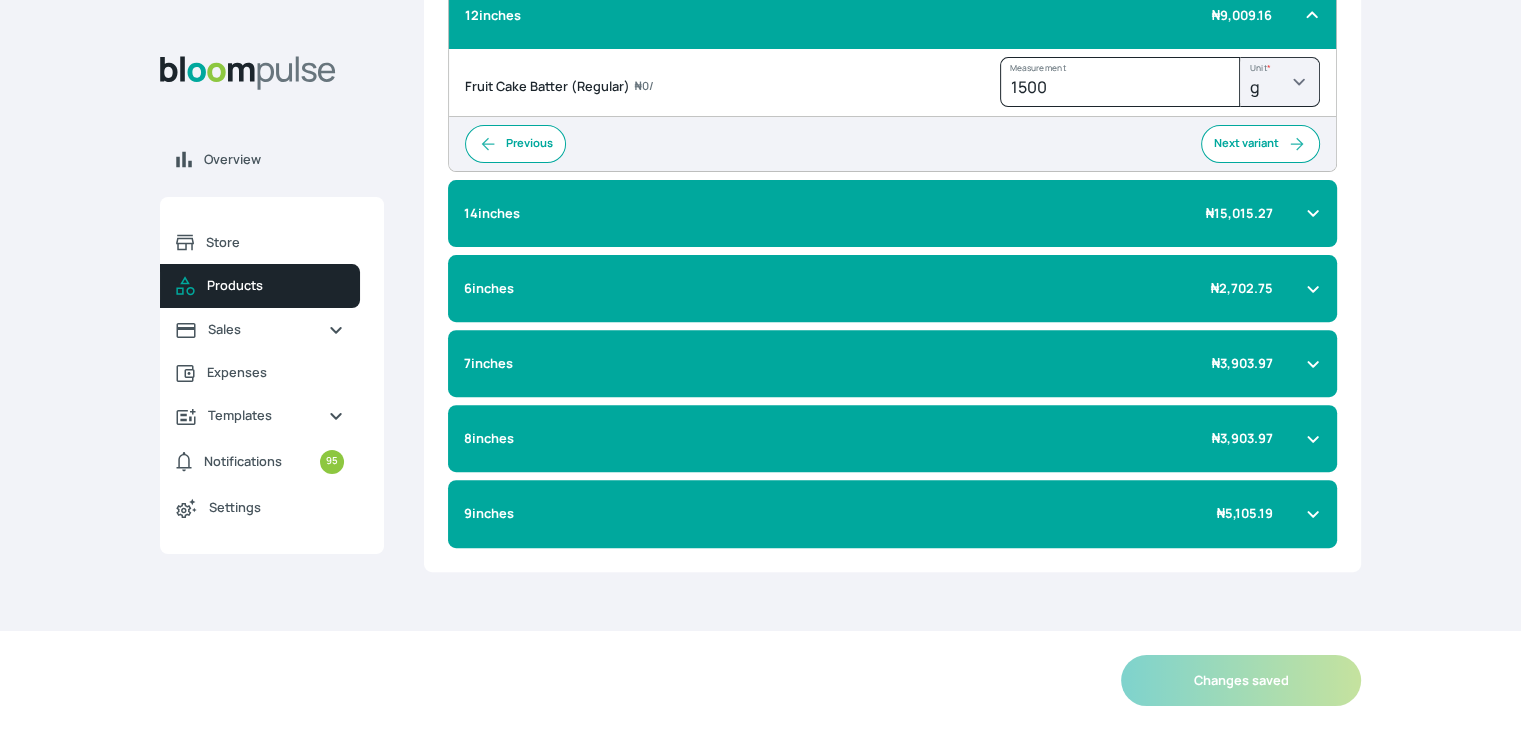 click on "9inches  ₦ 5,105.19" at bounding box center (880, 513) 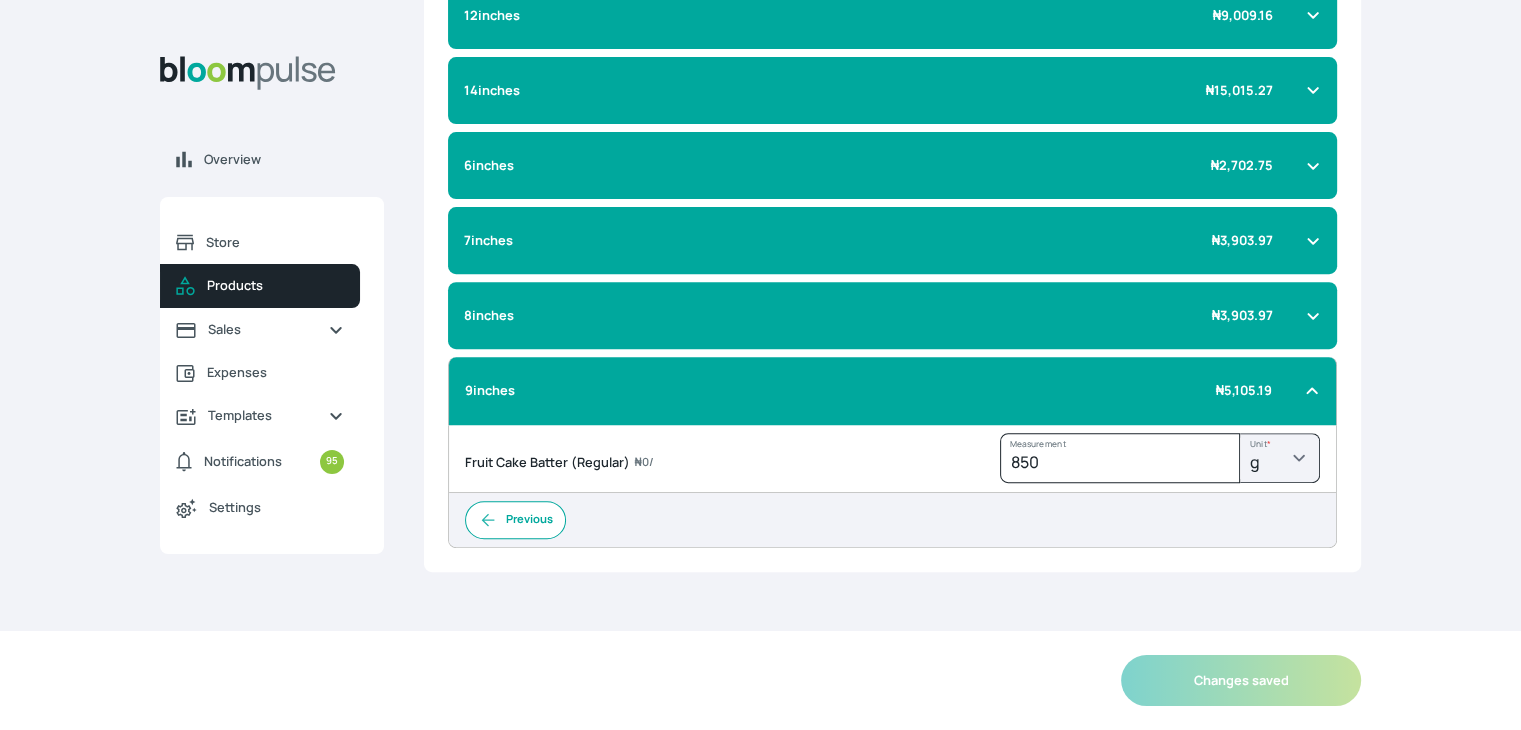 click on "6inches  ₦ 2,702.75" at bounding box center [880, 165] 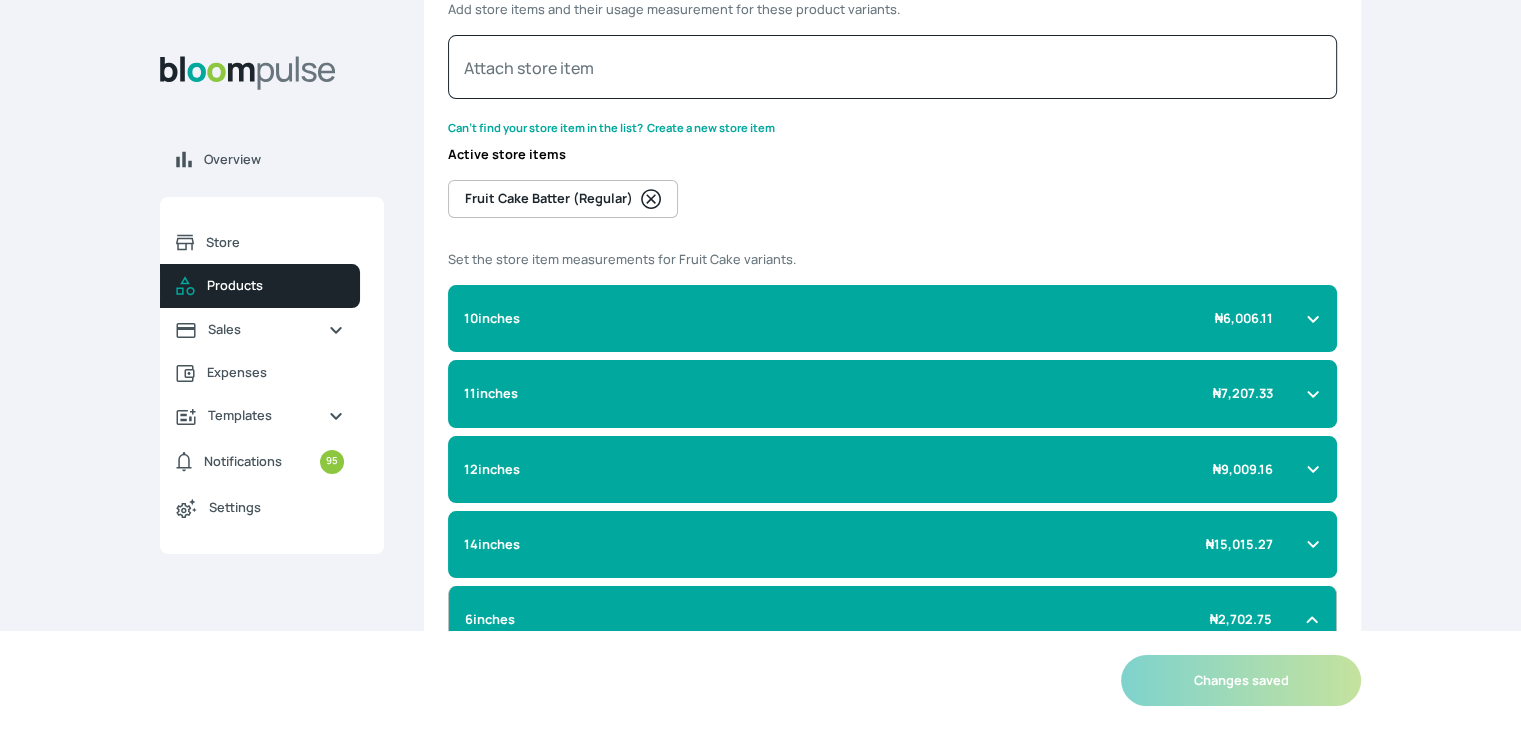 scroll, scrollTop: 0, scrollLeft: 0, axis: both 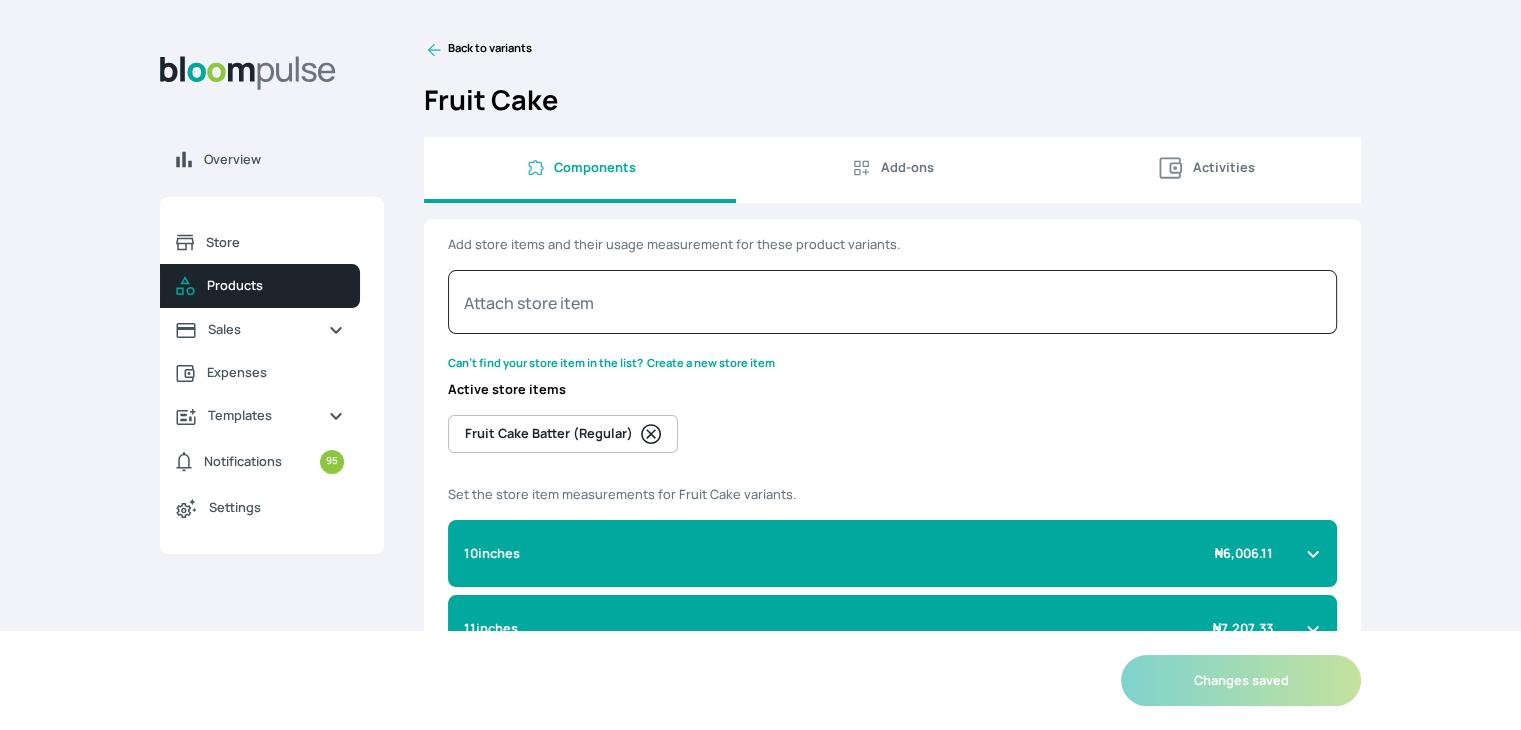 click 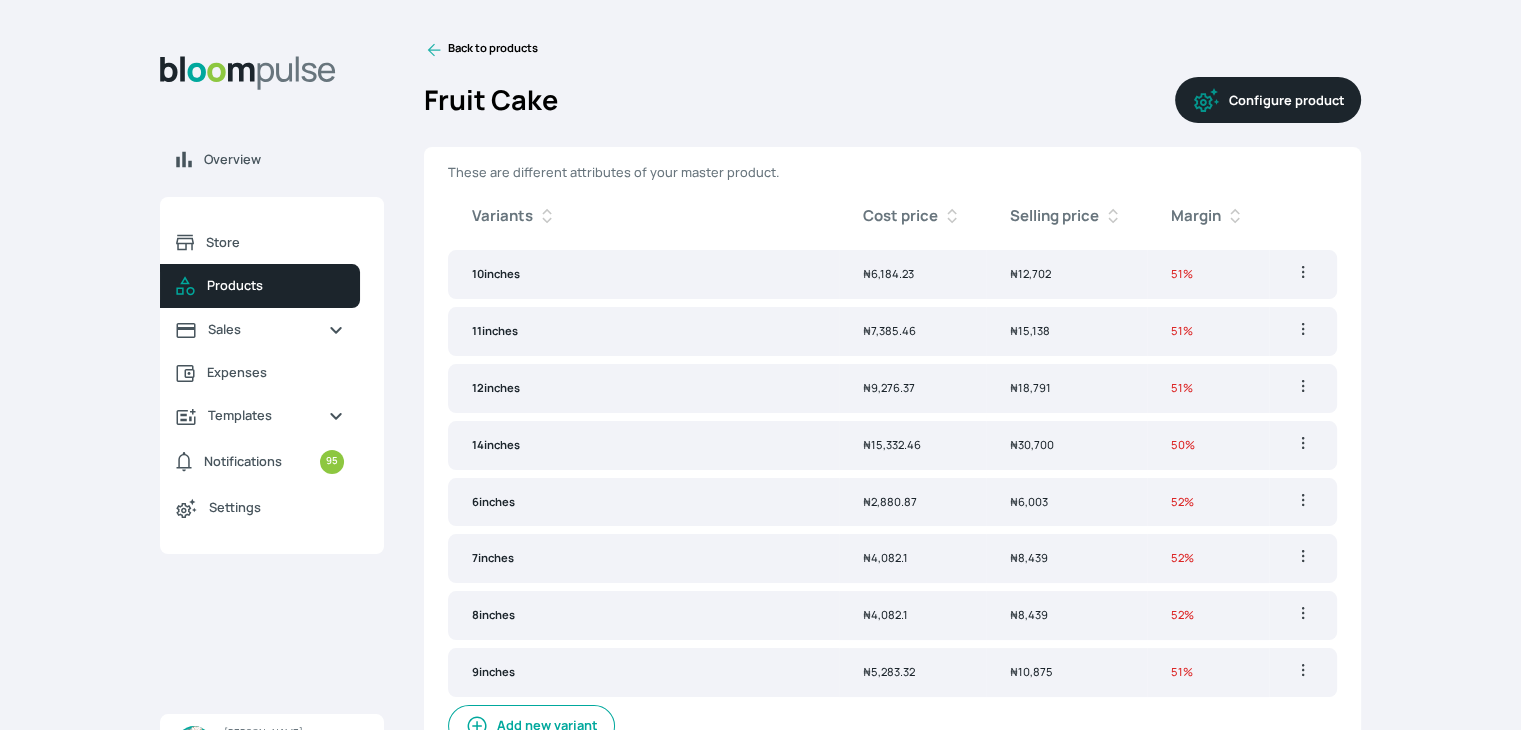 click 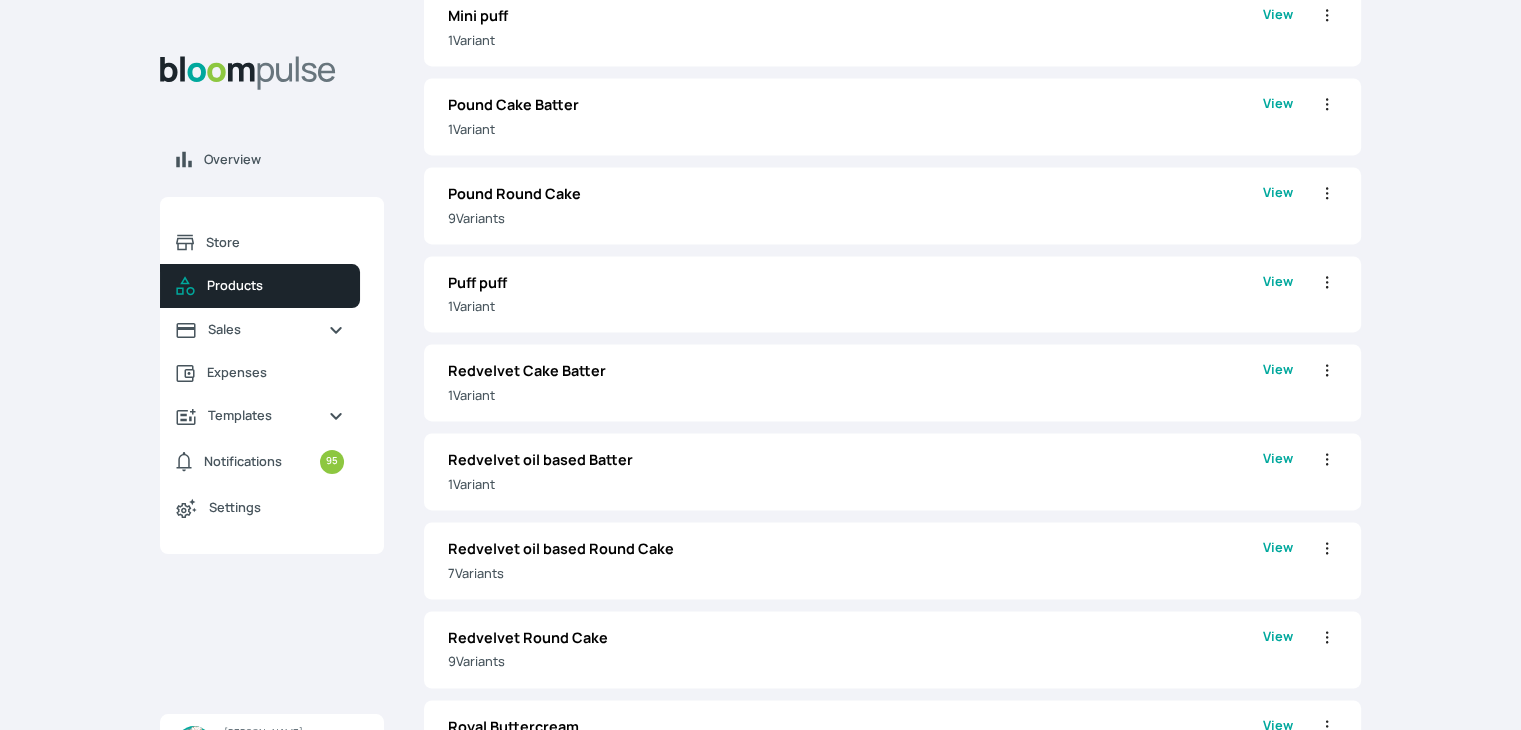 scroll, scrollTop: 2829, scrollLeft: 0, axis: vertical 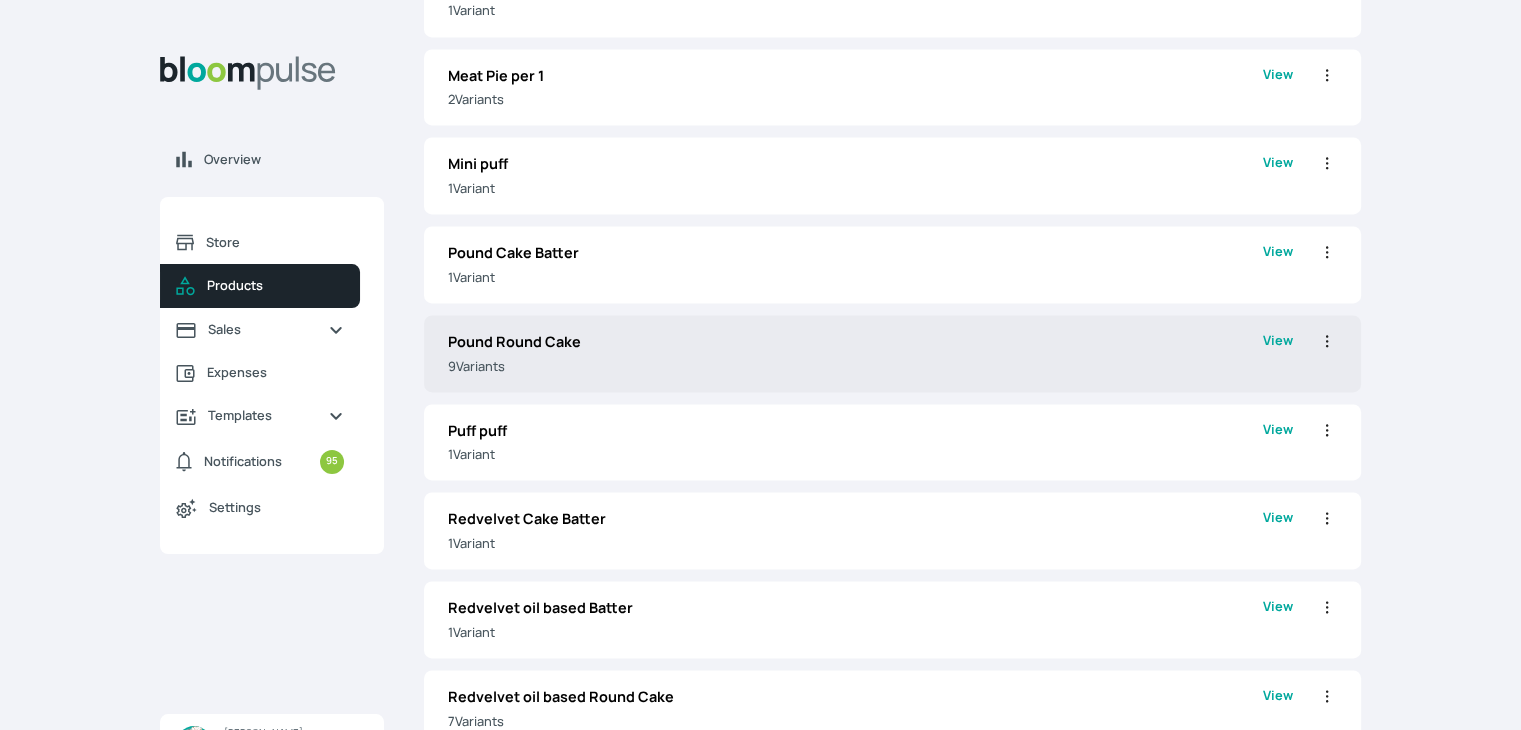 click on "Pound Round Cake" at bounding box center [855, 342] 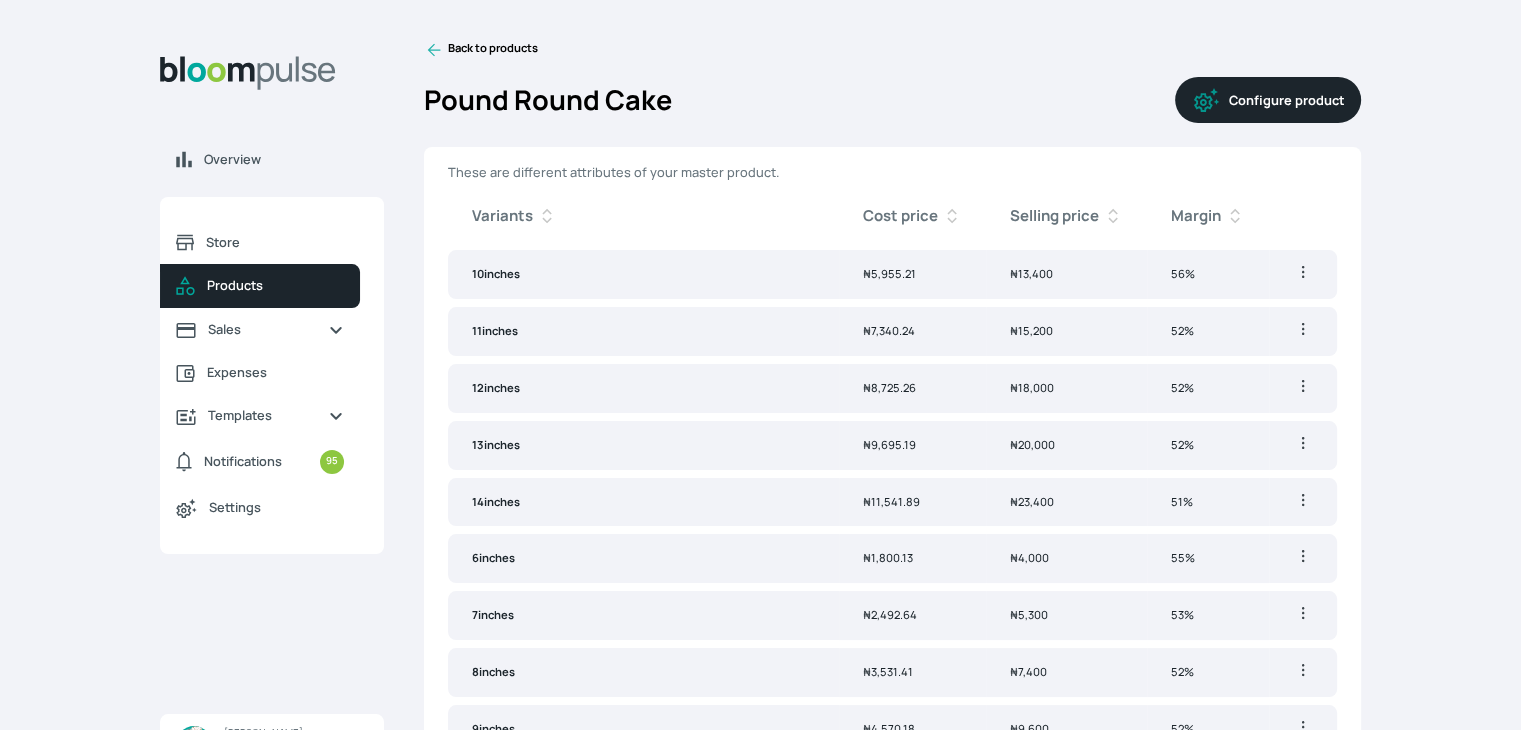 click on "Configure product" at bounding box center (1268, 100) 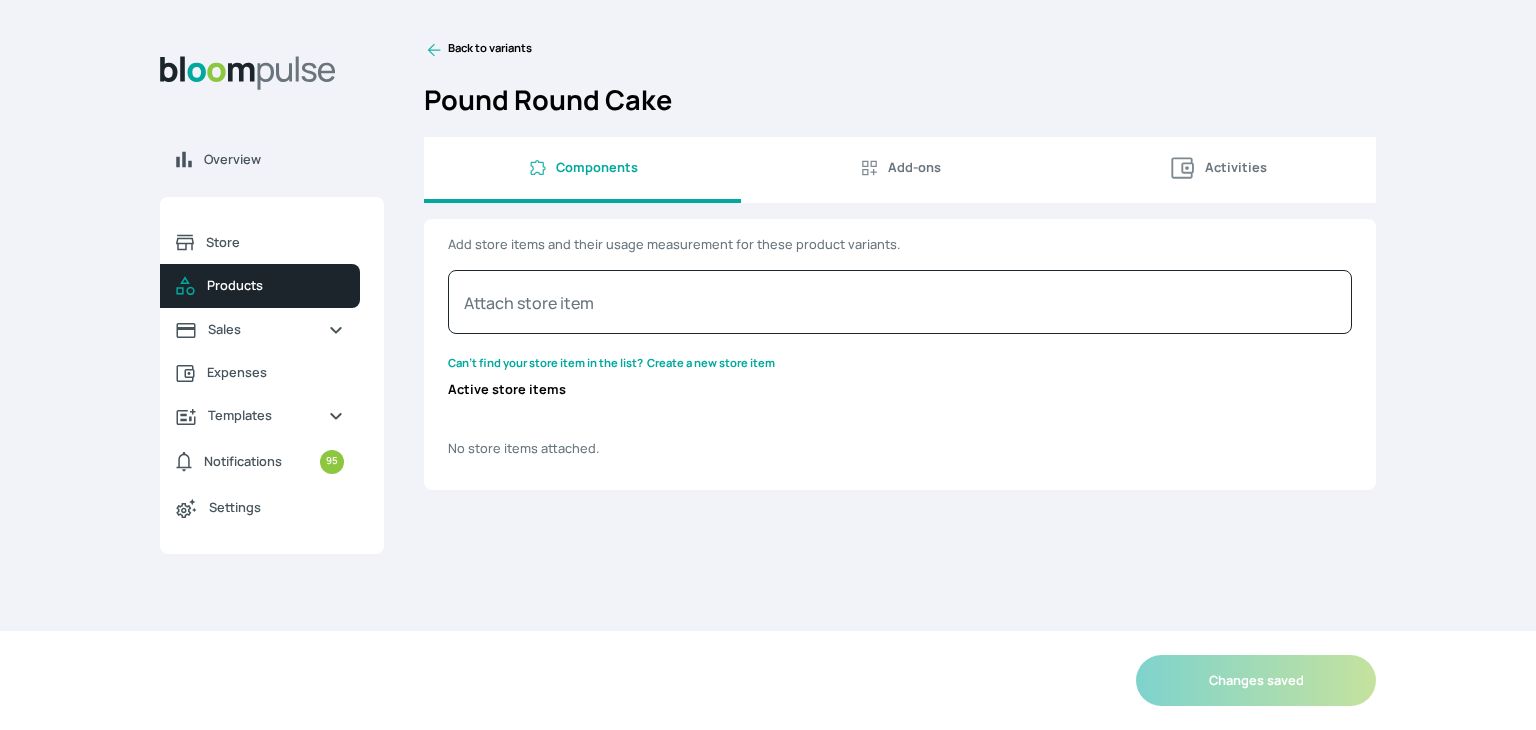 select on "GRAM" 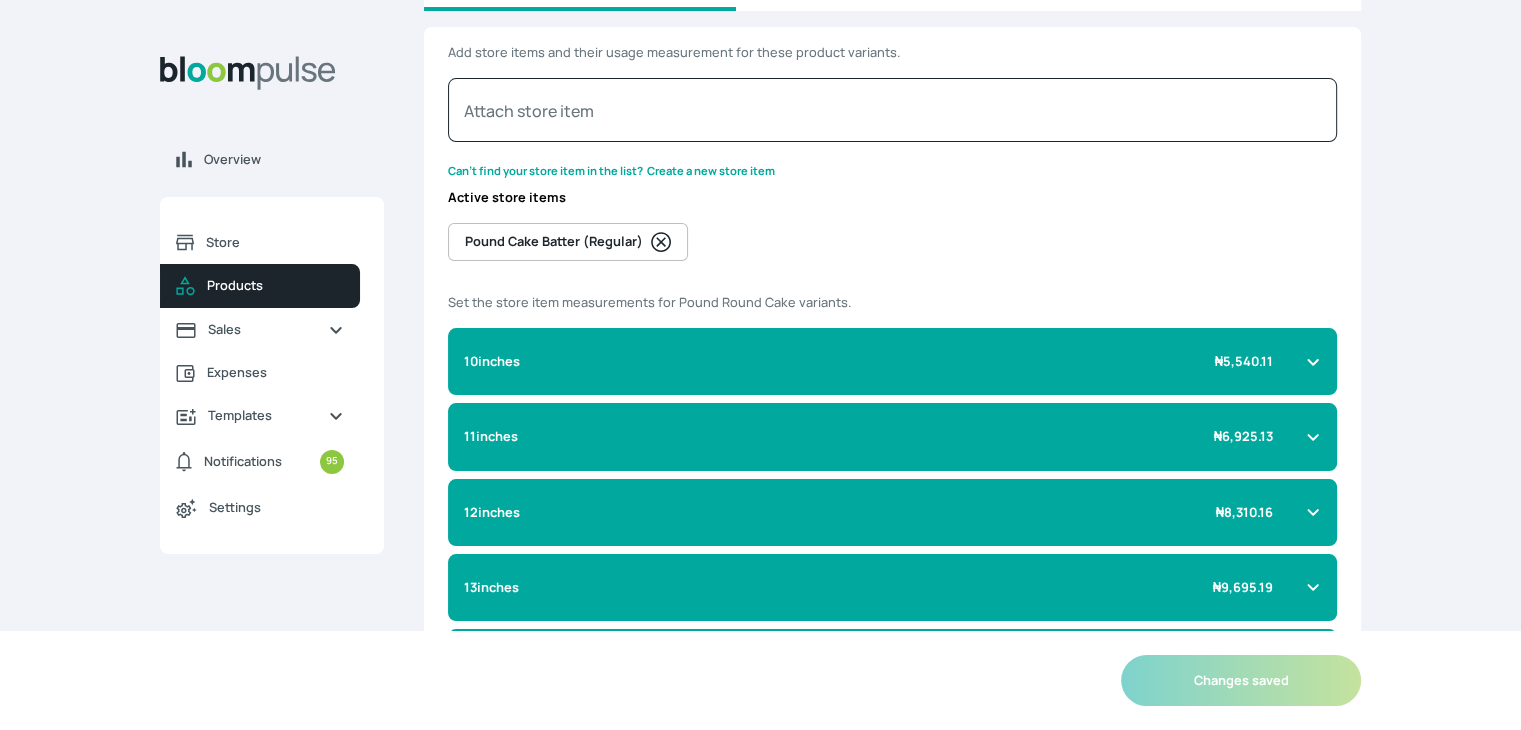 scroll, scrollTop: 300, scrollLeft: 0, axis: vertical 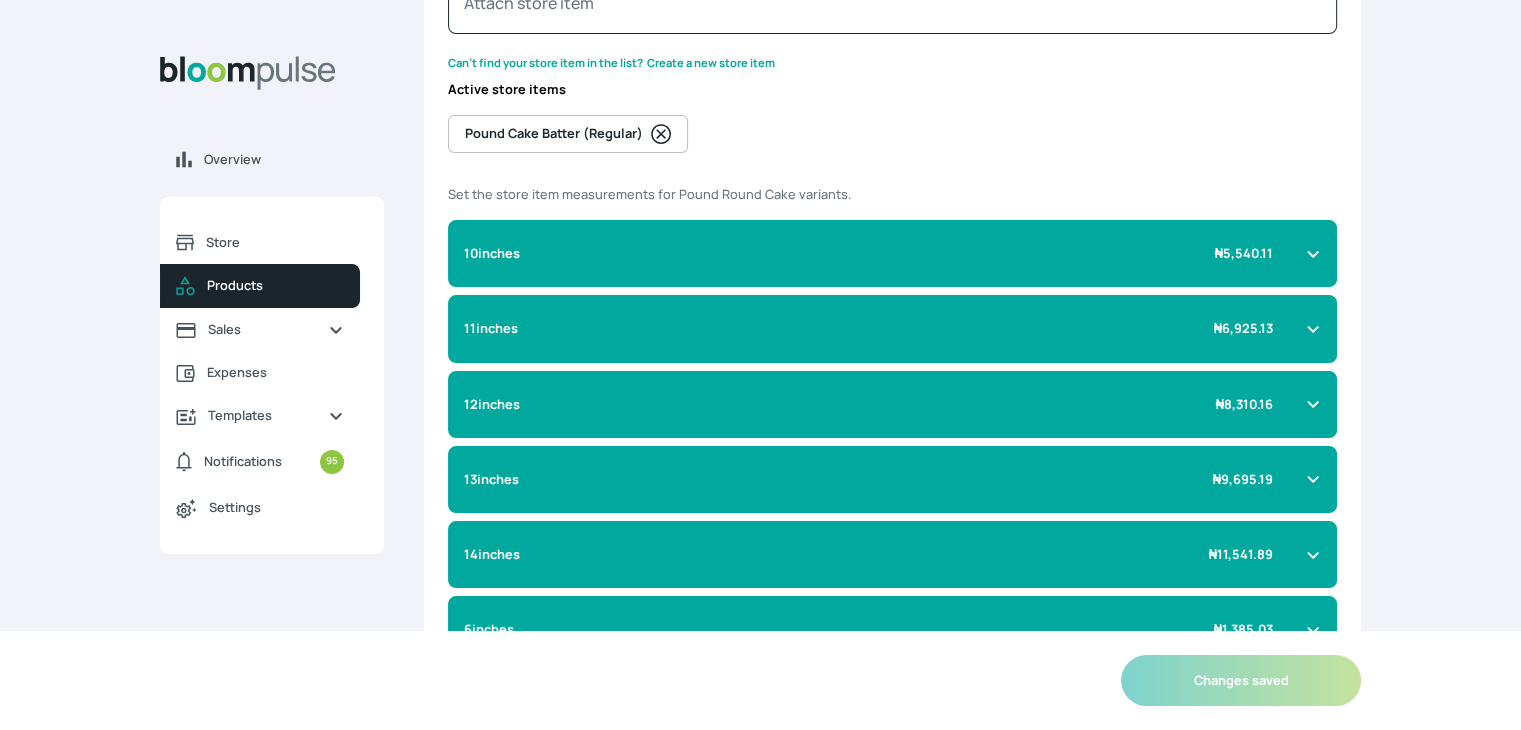 click on "12inches ₦ 8,310.16" at bounding box center (880, 404) 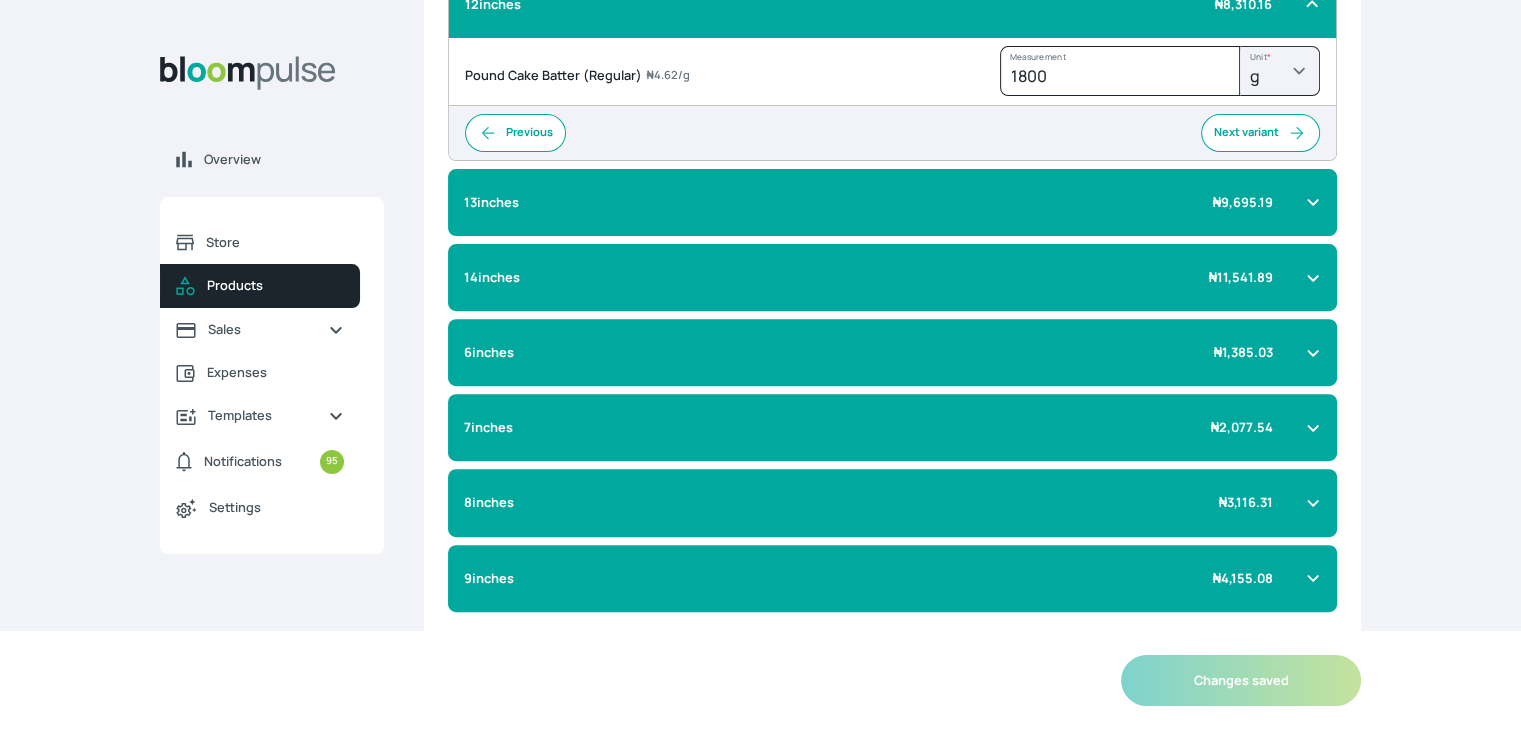 scroll, scrollTop: 764, scrollLeft: 0, axis: vertical 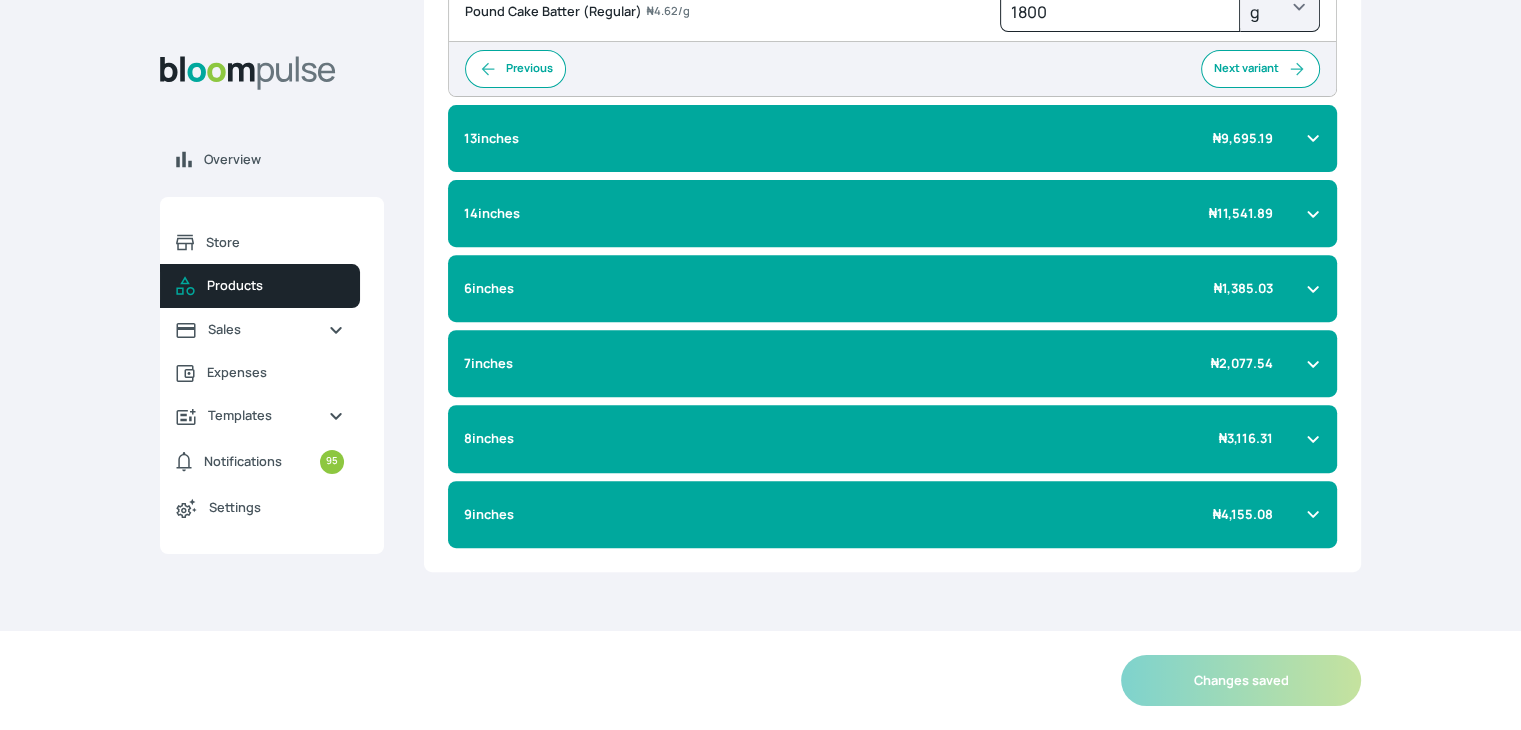 click on "9inches ₦ 4,155.08" at bounding box center [880, 514] 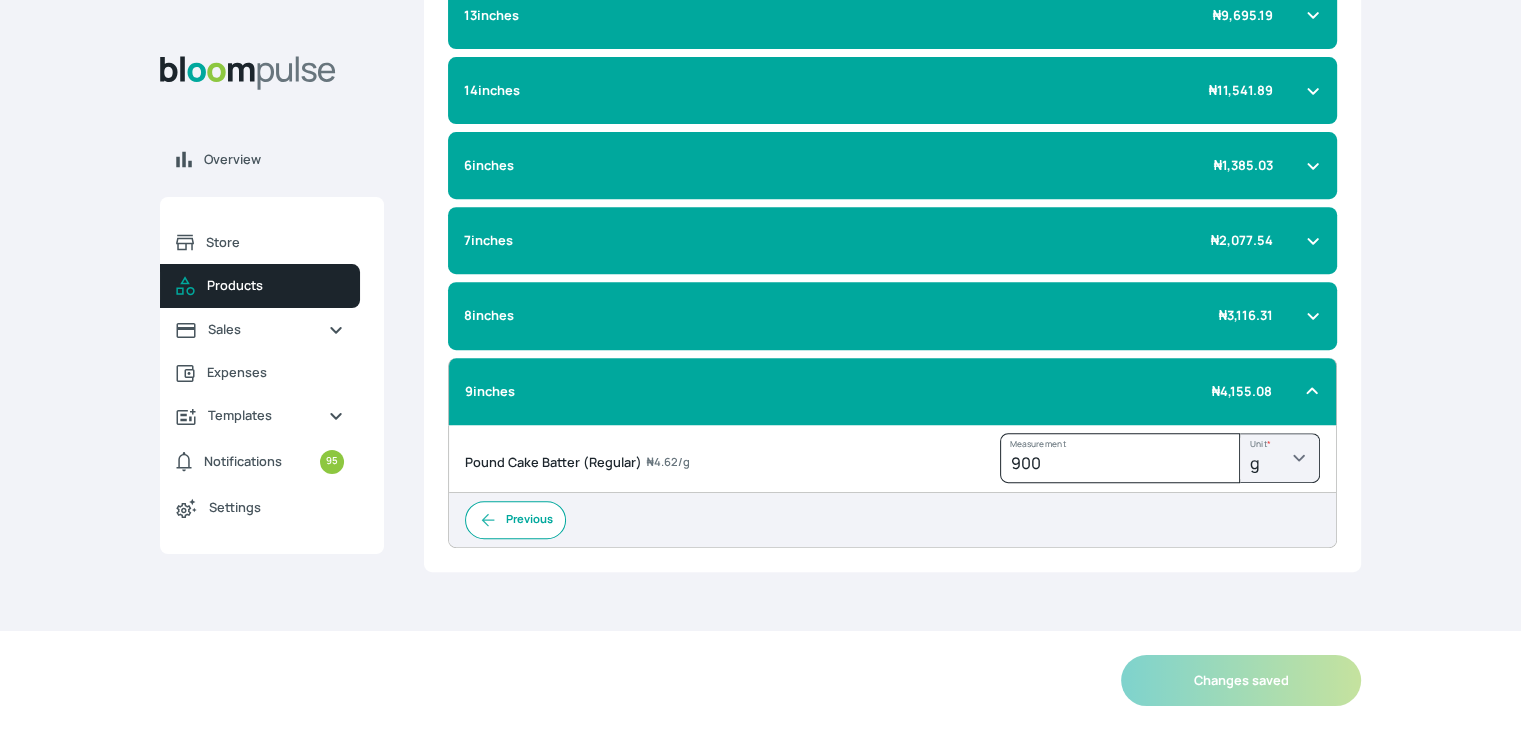 click on "6inches ₦ 1,385.03" at bounding box center [892, 165] 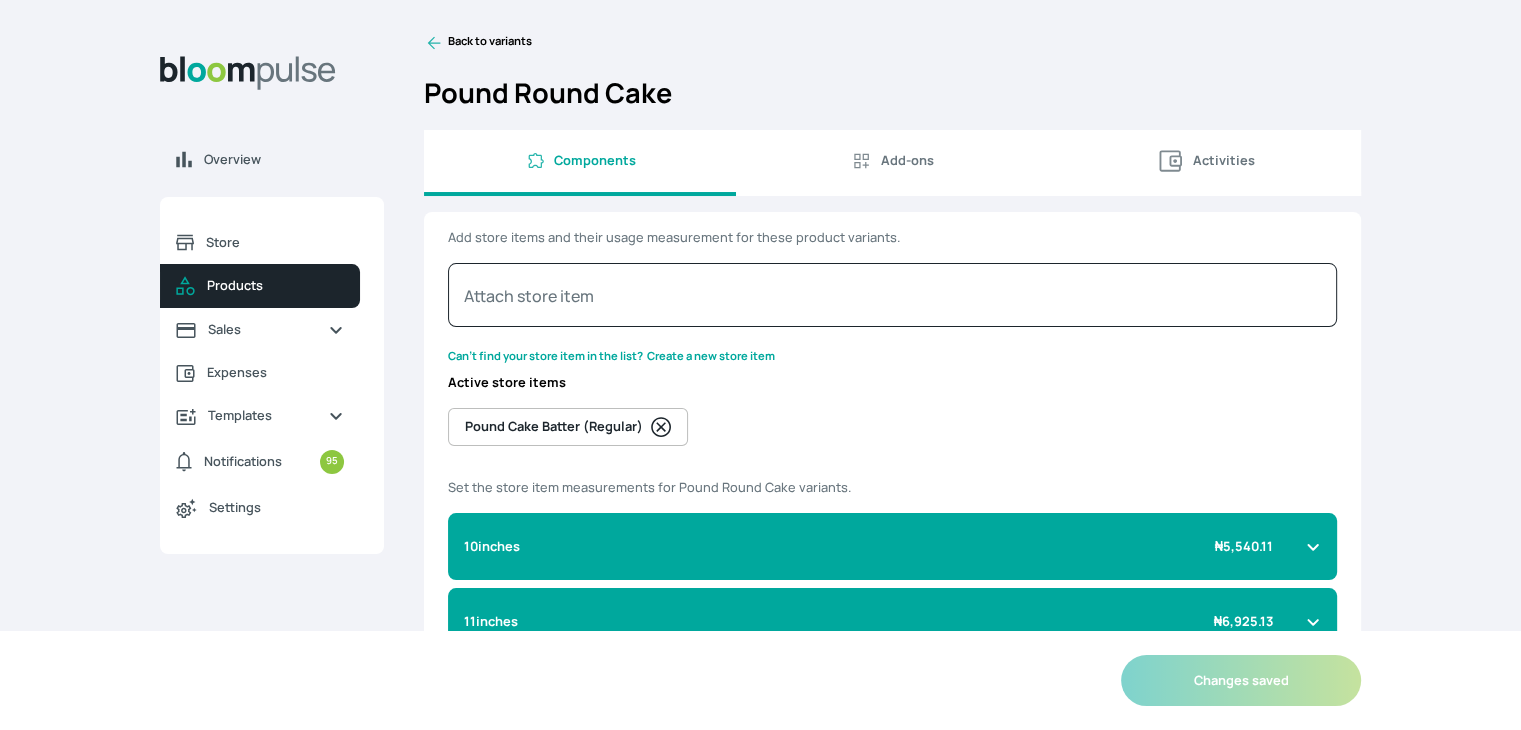 scroll, scrollTop: 0, scrollLeft: 0, axis: both 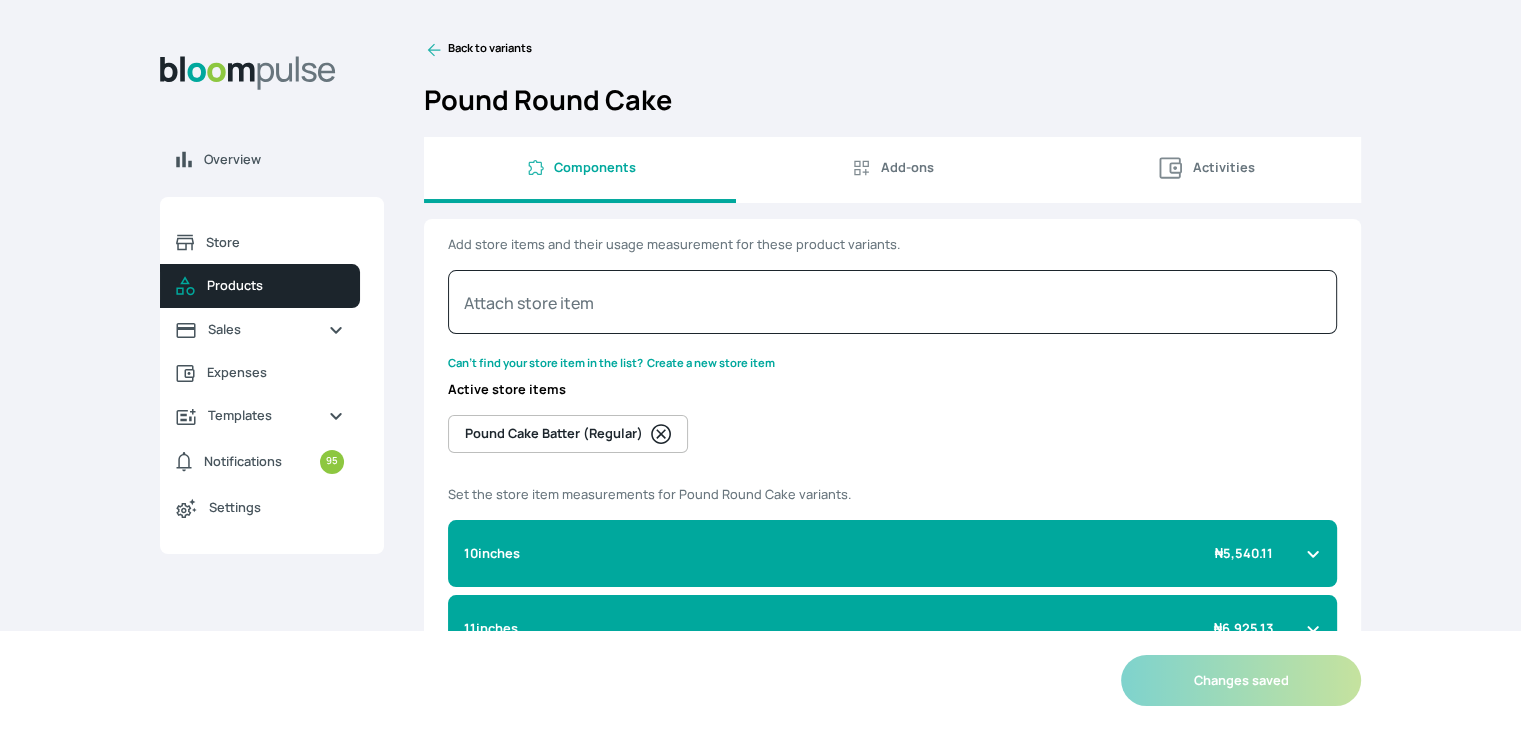 click 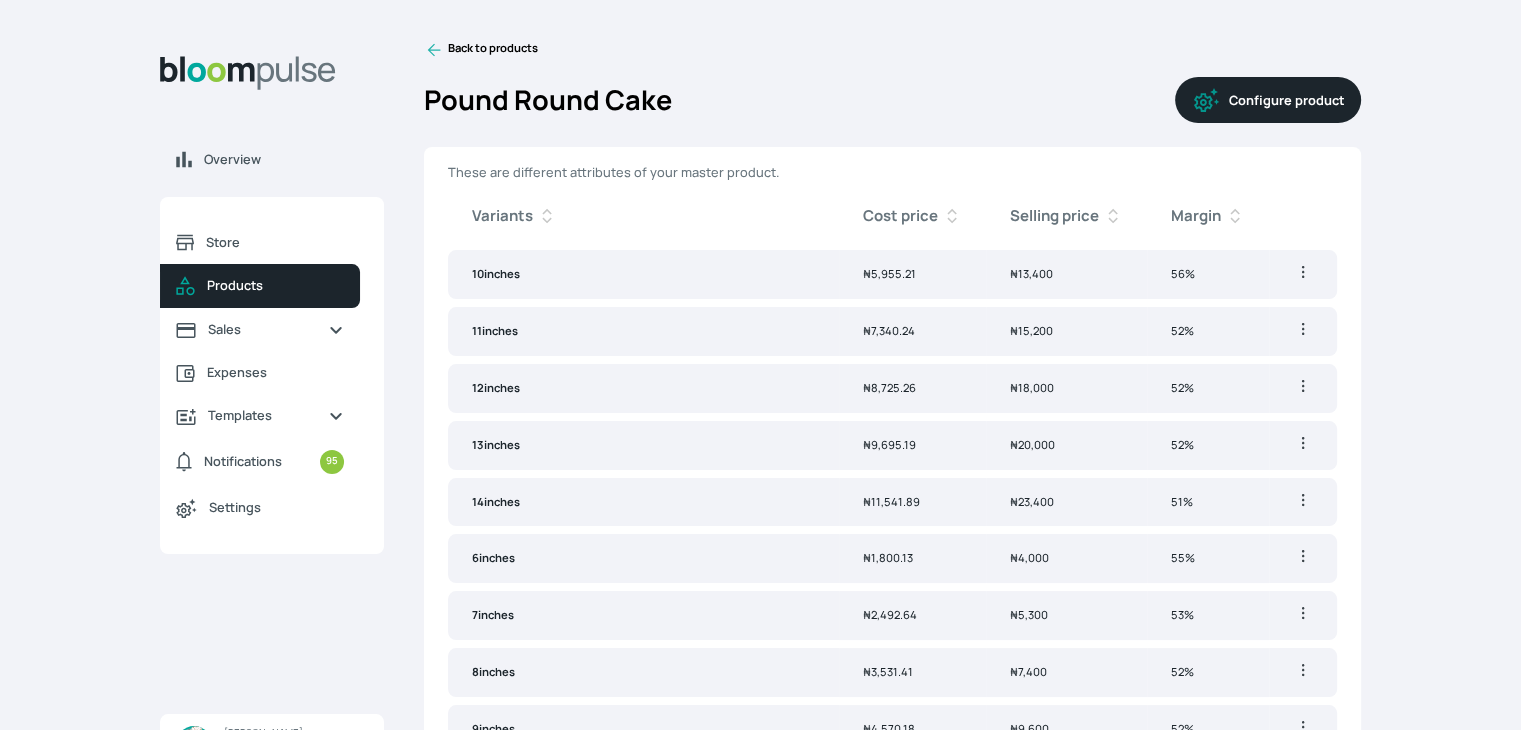 click 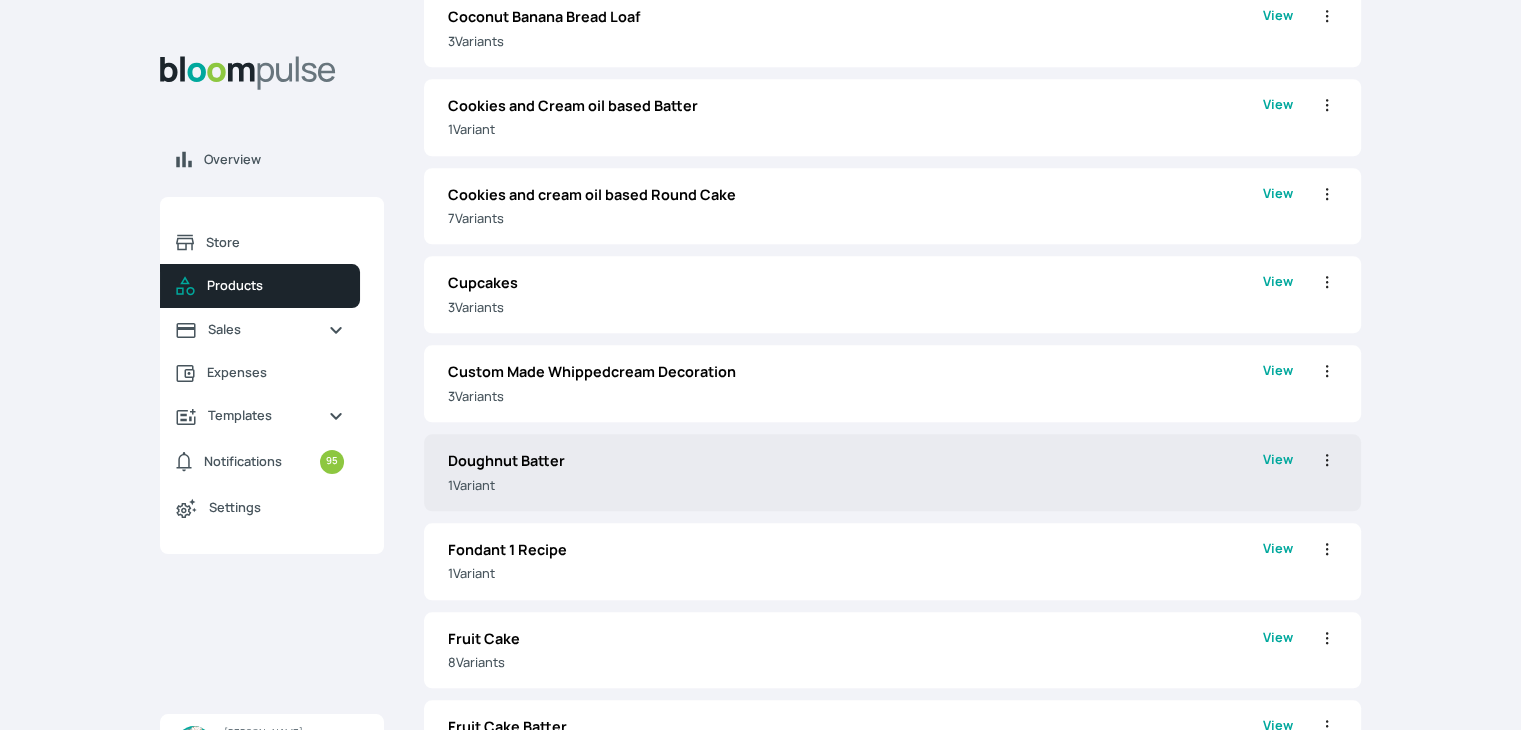 scroll, scrollTop: 1900, scrollLeft: 0, axis: vertical 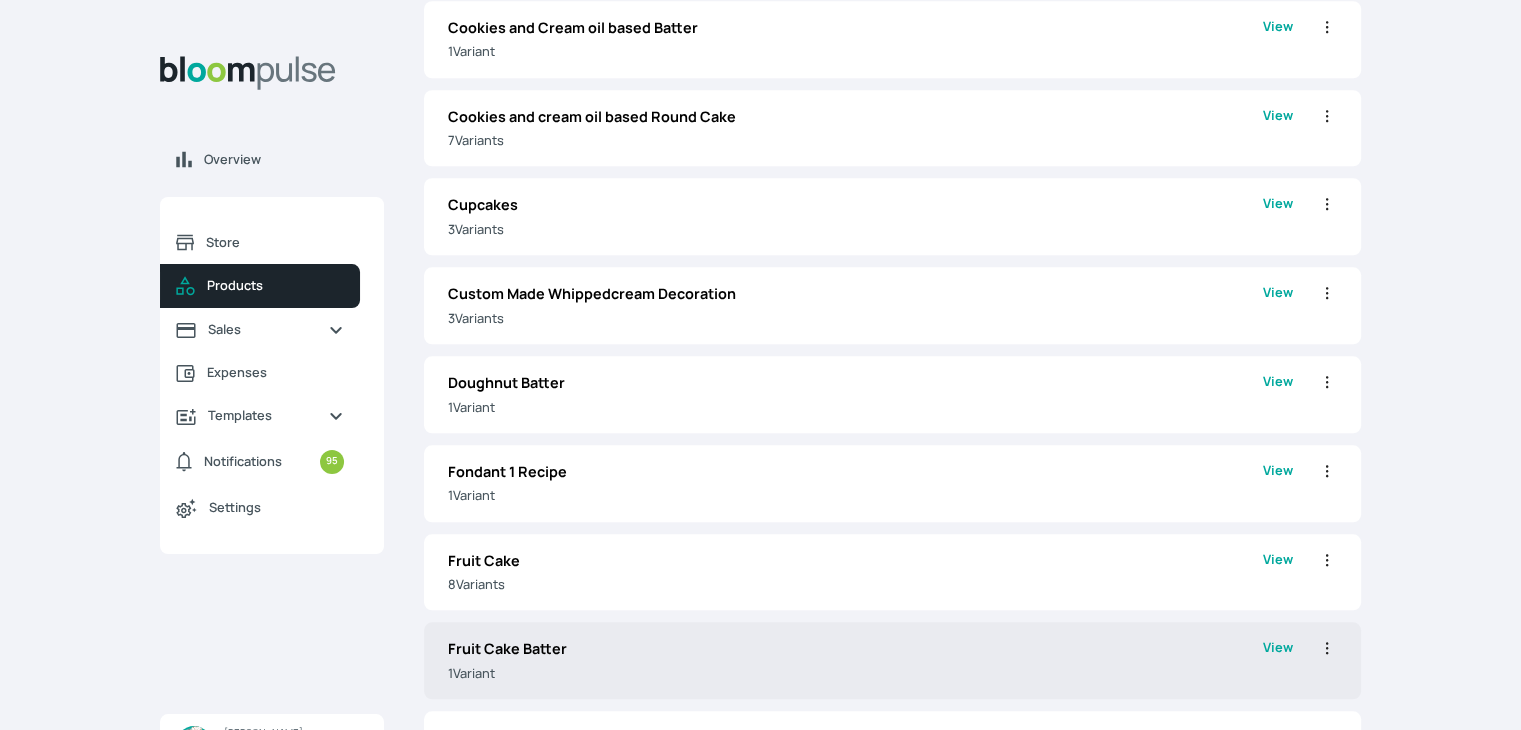 click on "Fruit Cake Batter" at bounding box center (855, 649) 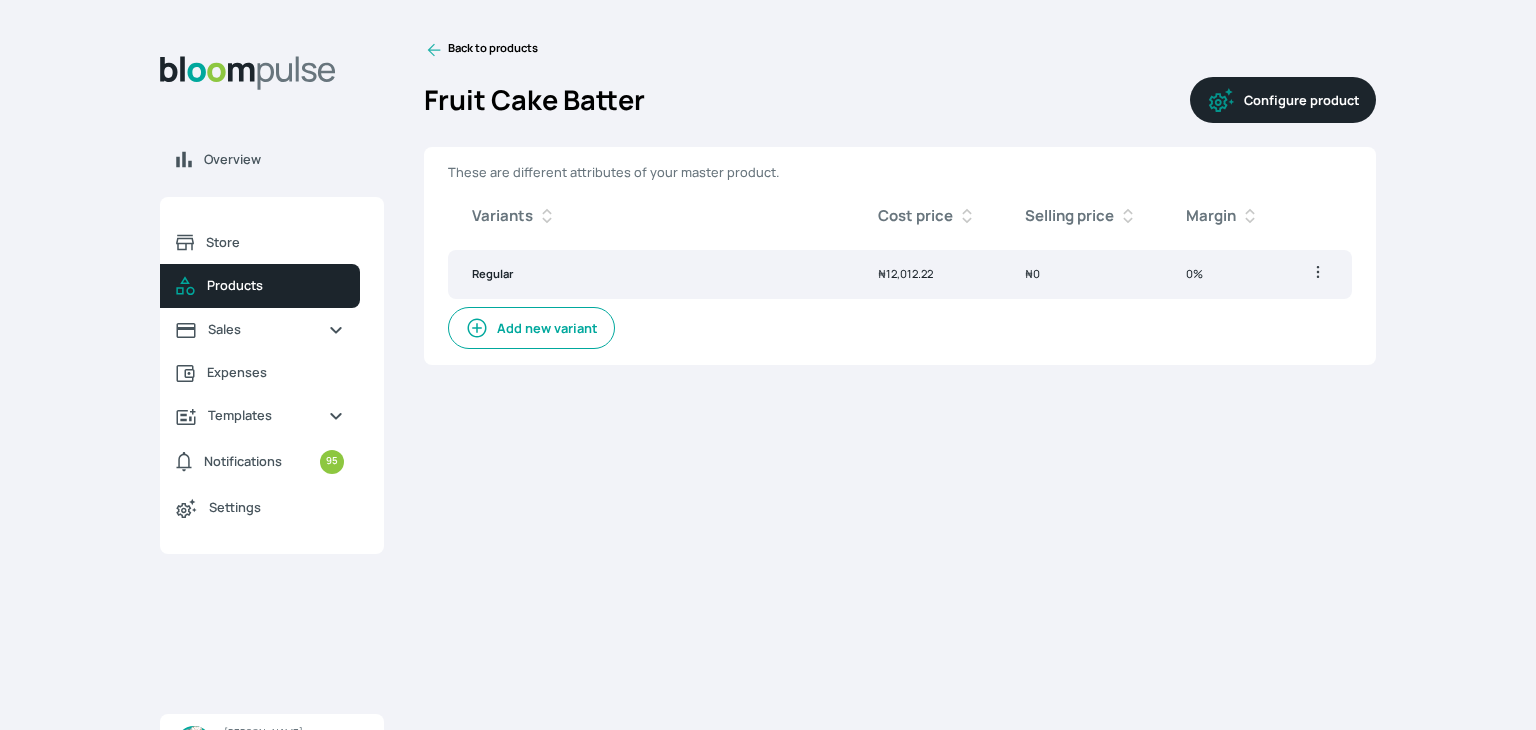 click on "Regular" at bounding box center [651, 274] 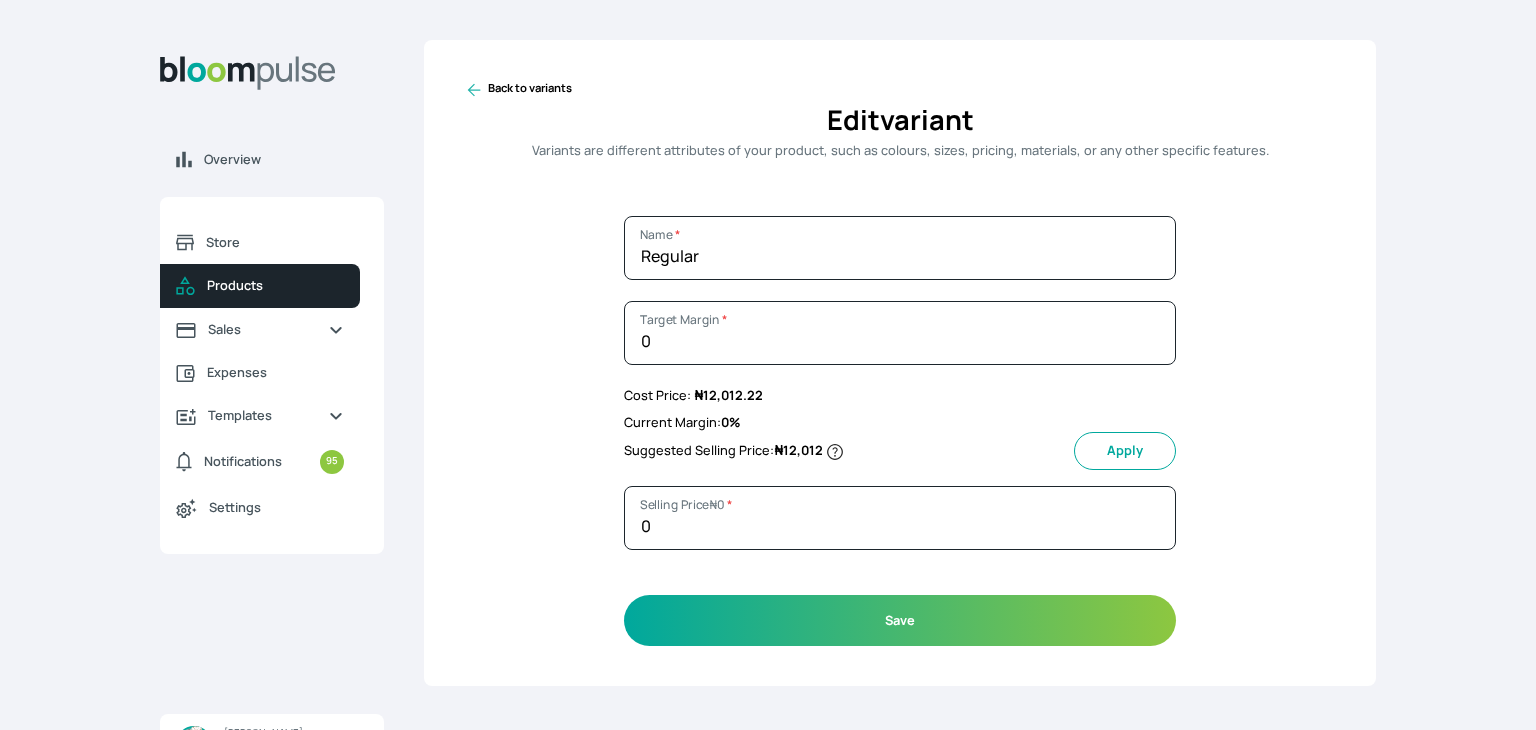 click 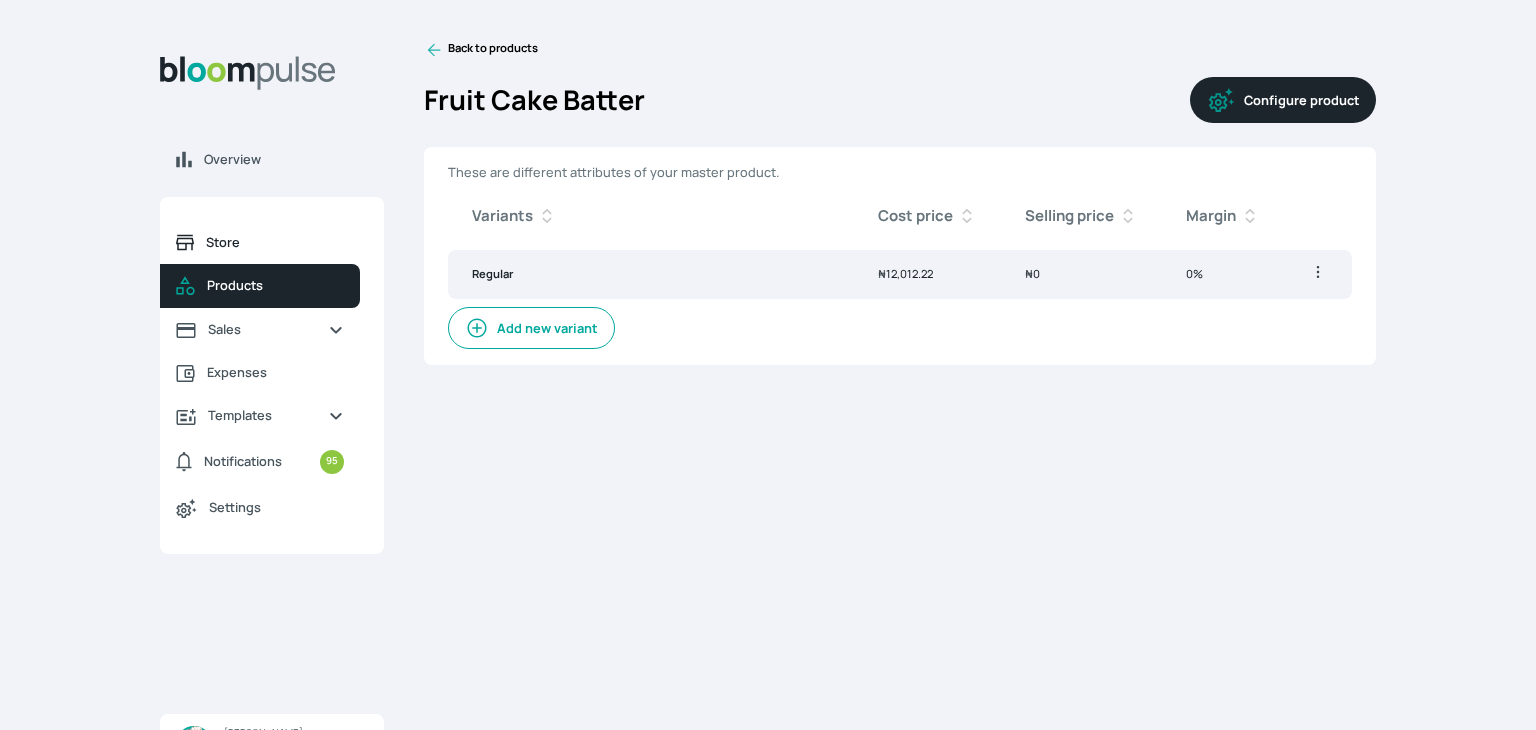 click on "Store" at bounding box center [275, 242] 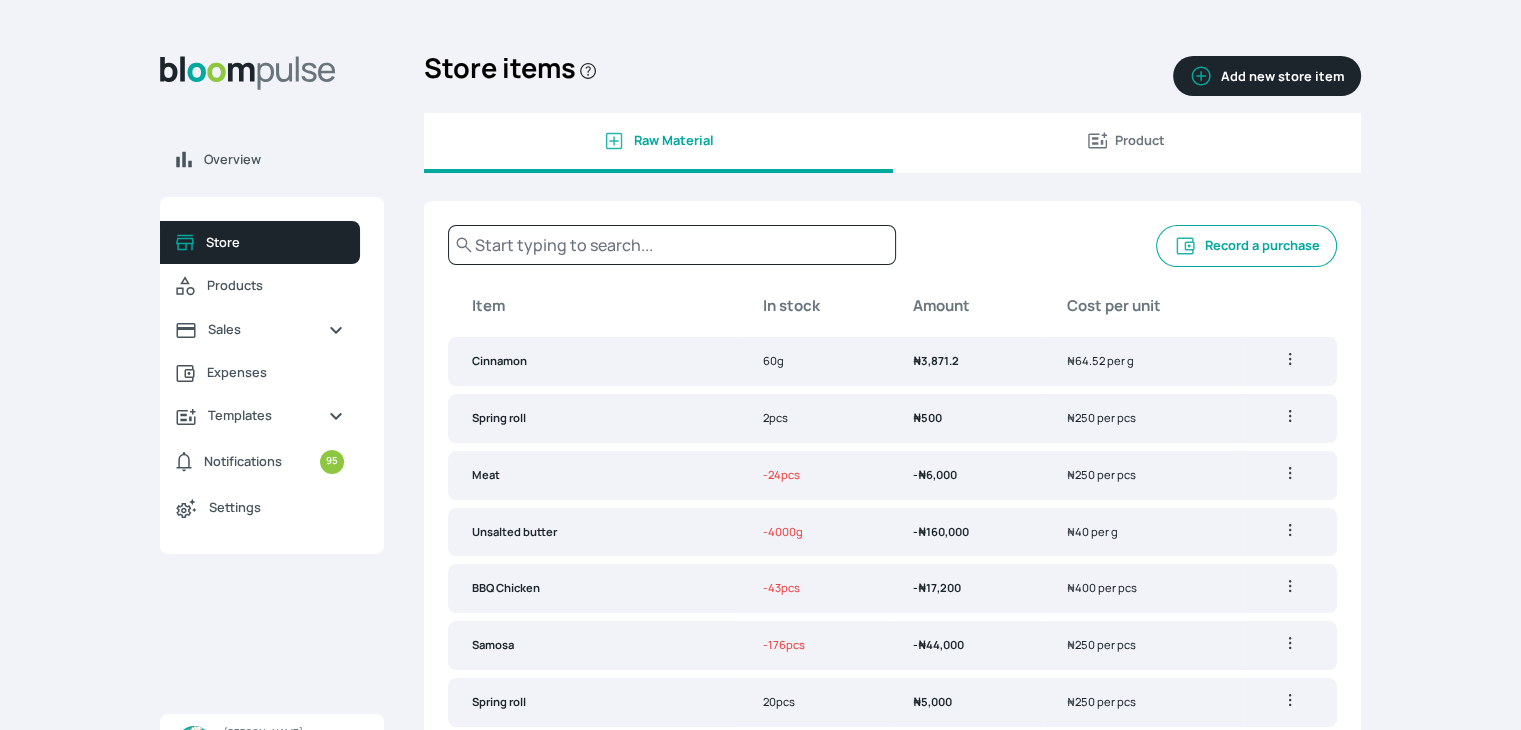 click on "Product" at bounding box center (1127, 140) 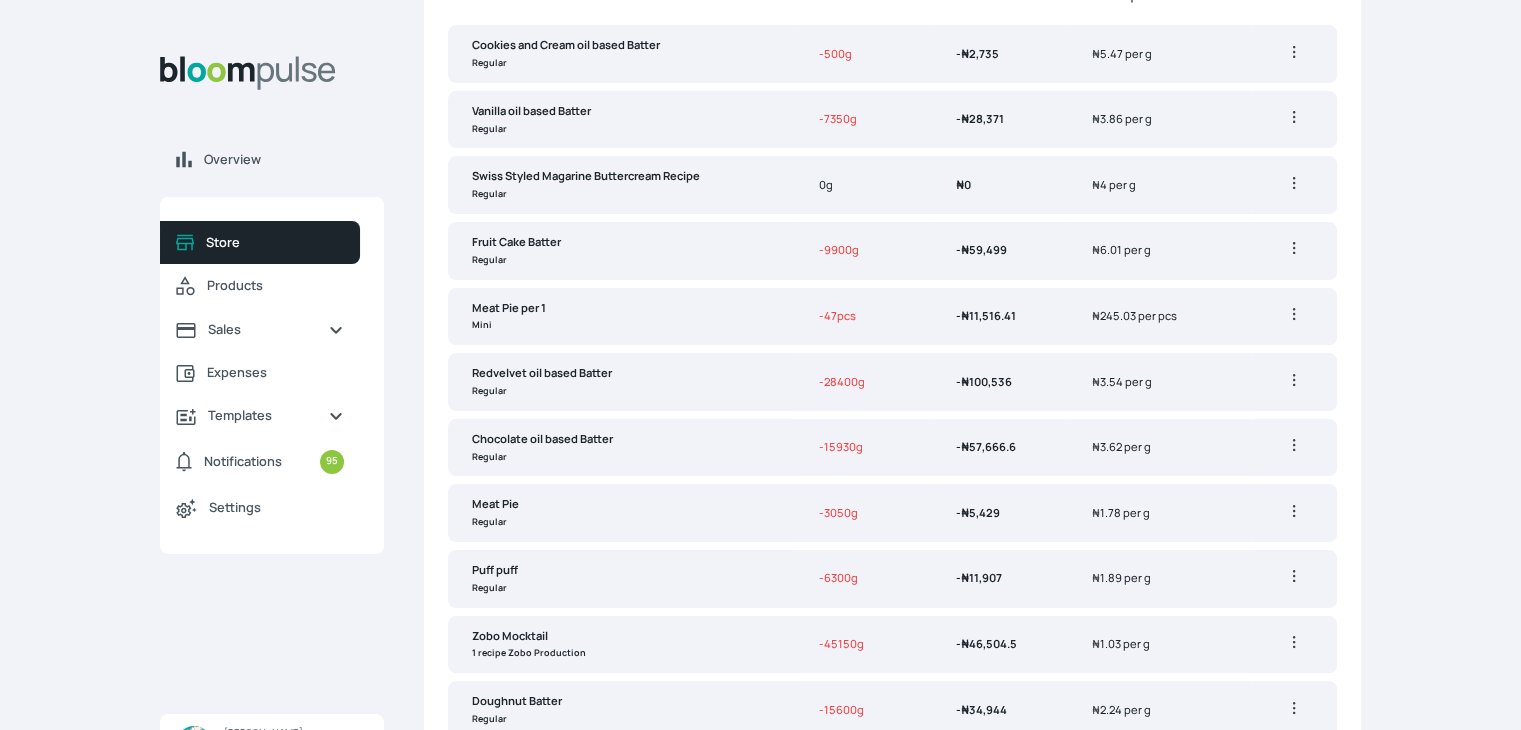 scroll, scrollTop: 280, scrollLeft: 0, axis: vertical 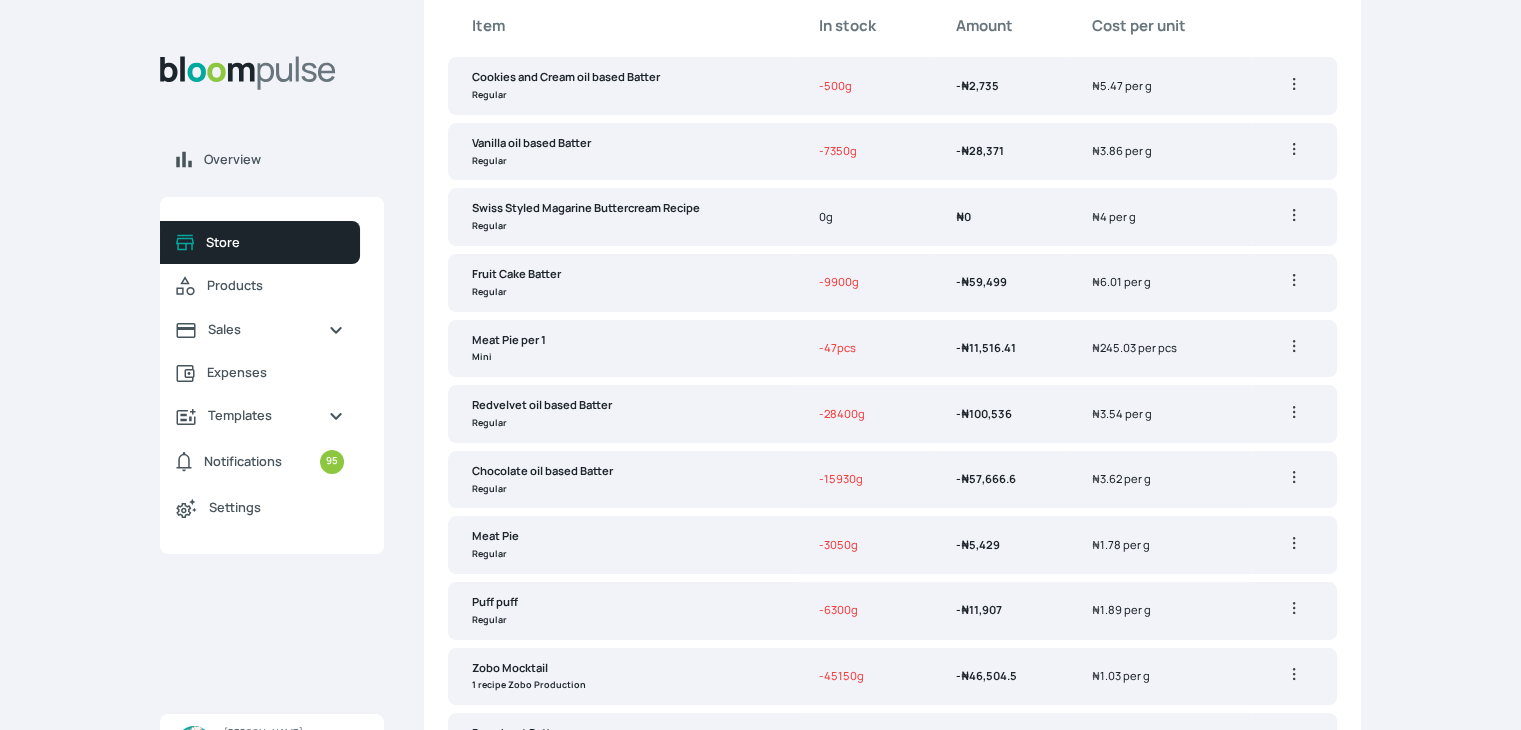 click on "Fruit Cake Batter Regular" at bounding box center [621, 283] 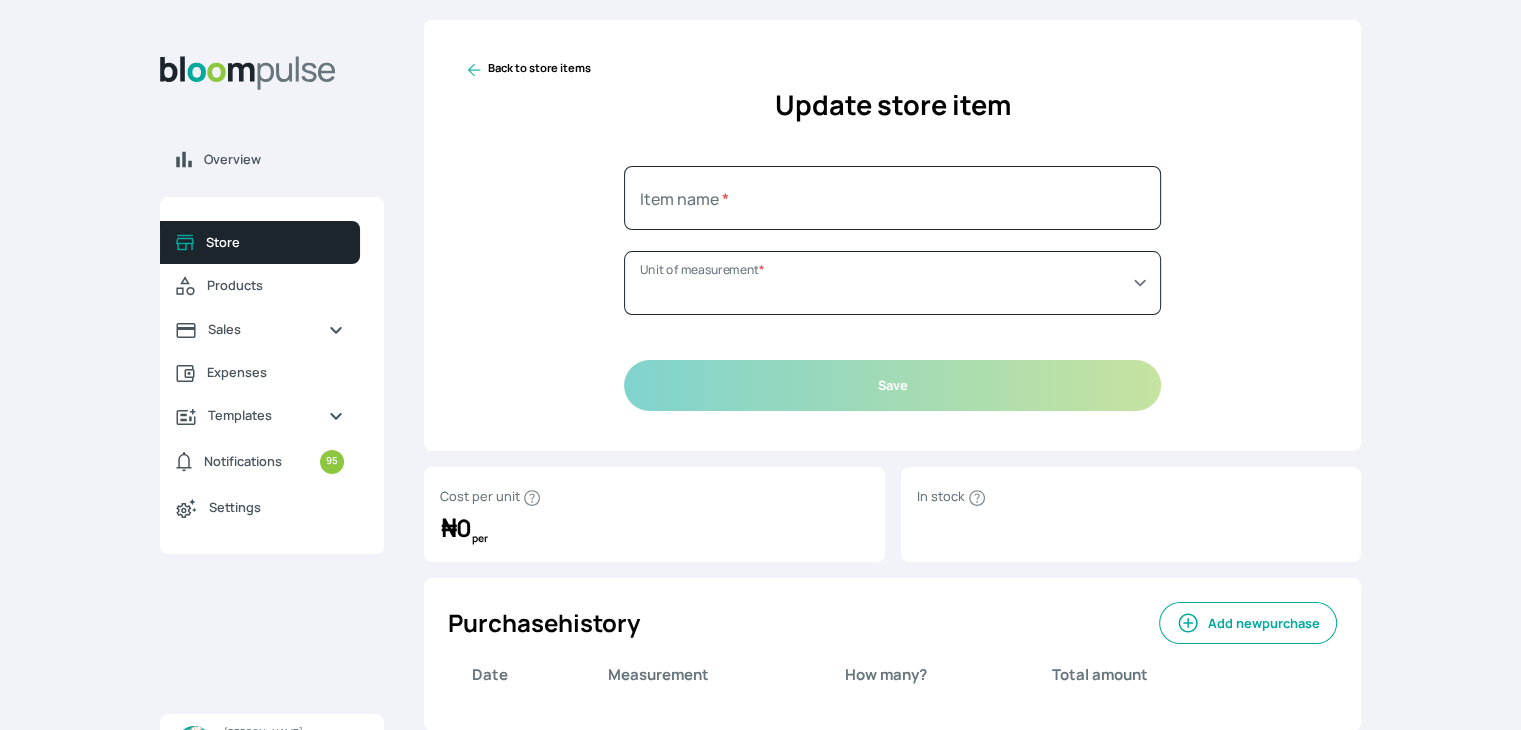 type on "Fruit Cake Batter (Regular)" 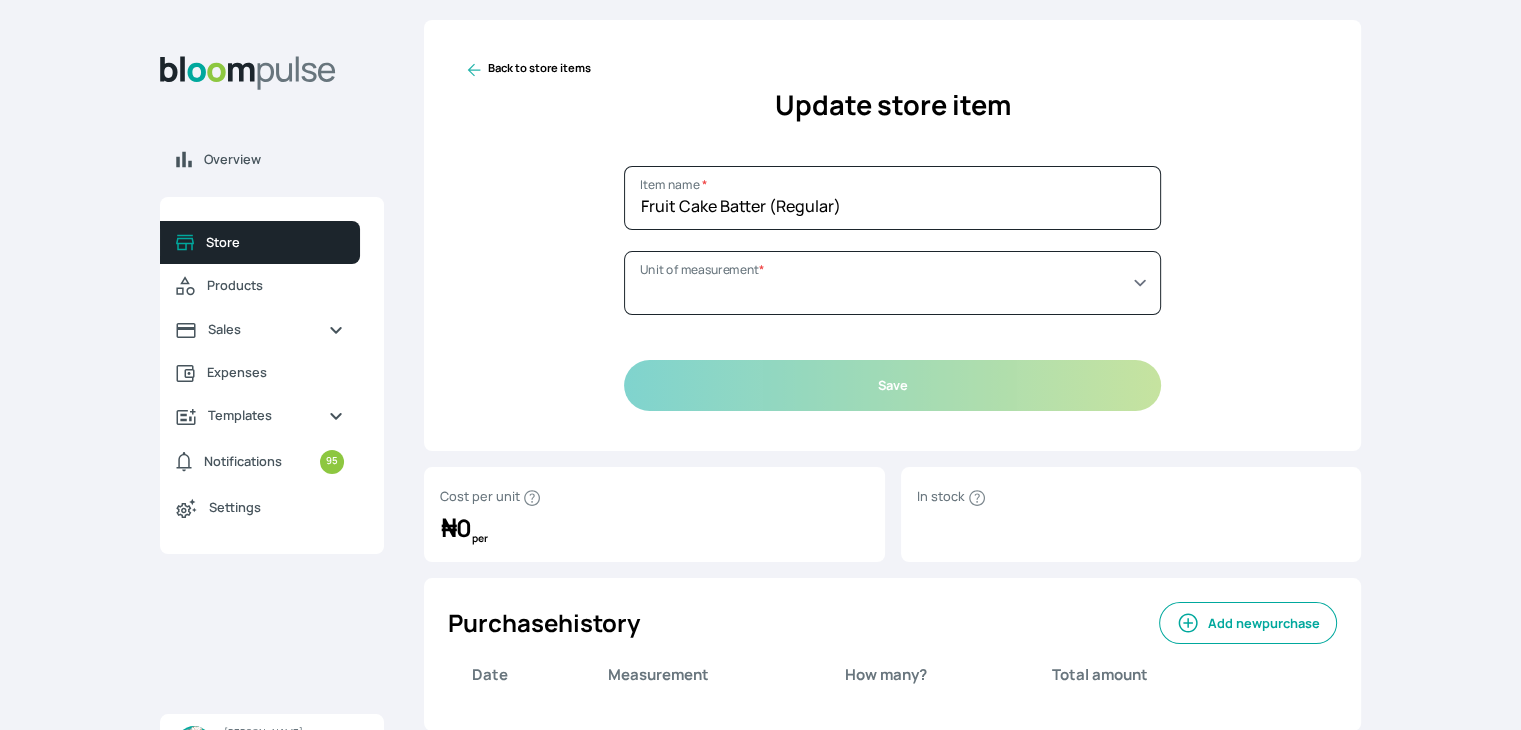 select on "GRAM" 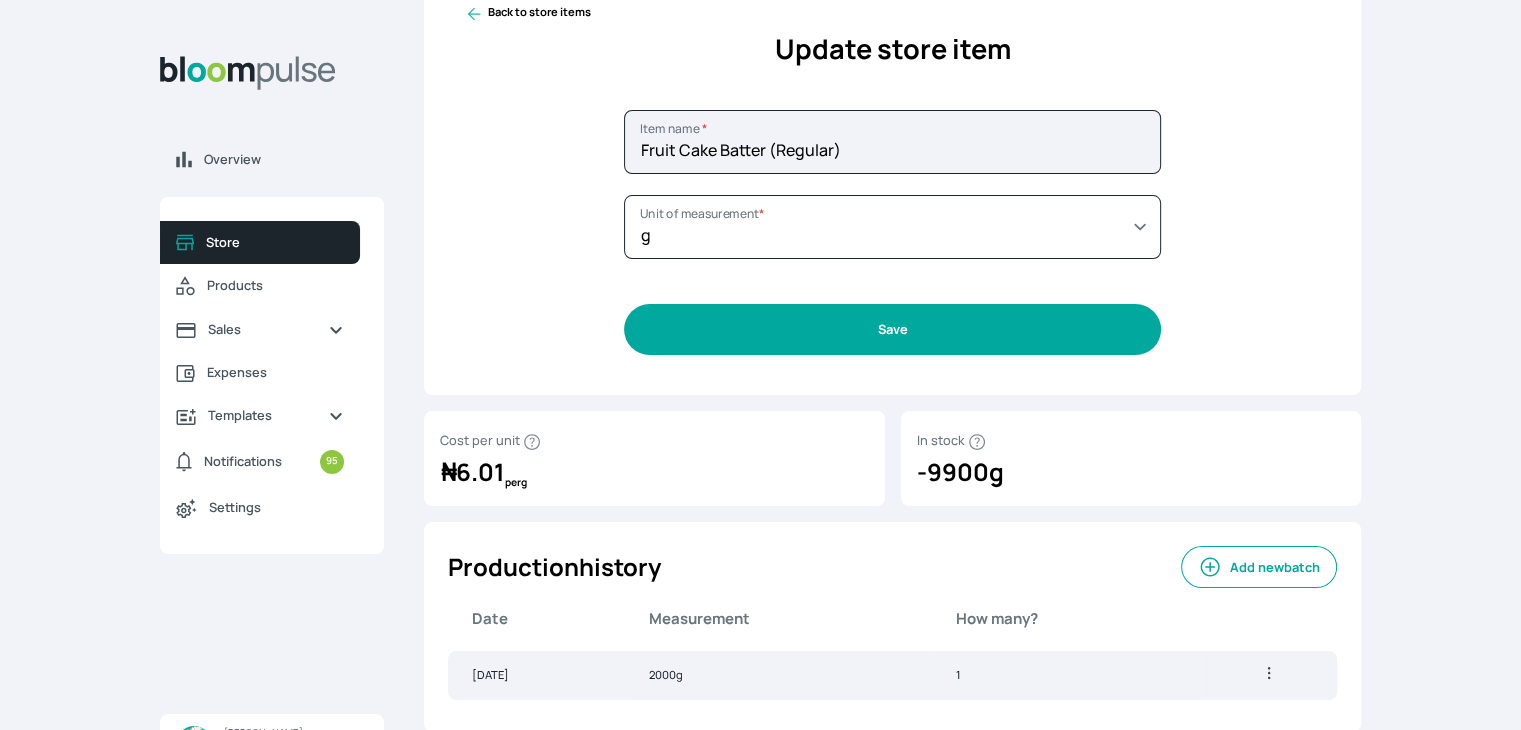 scroll, scrollTop: 0, scrollLeft: 0, axis: both 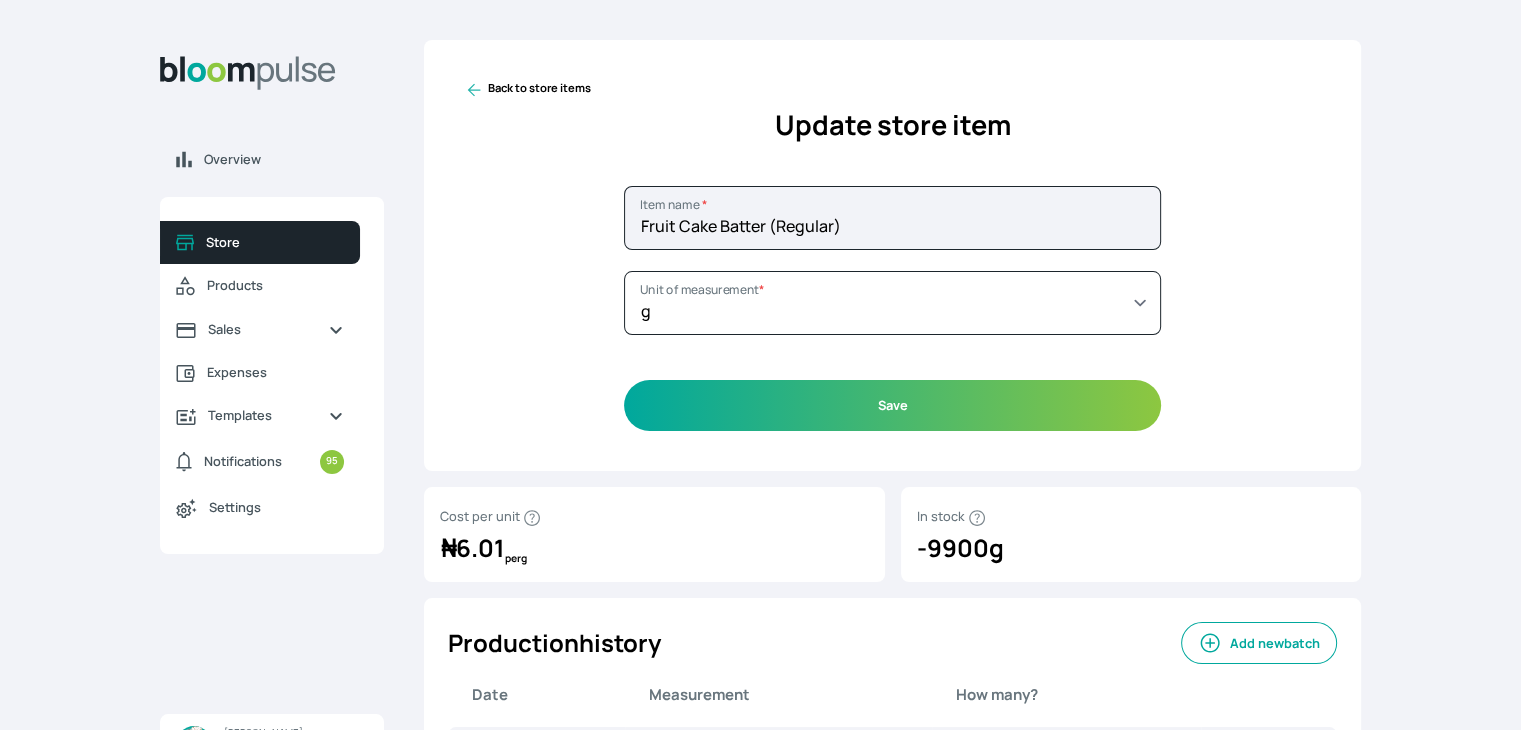 click 